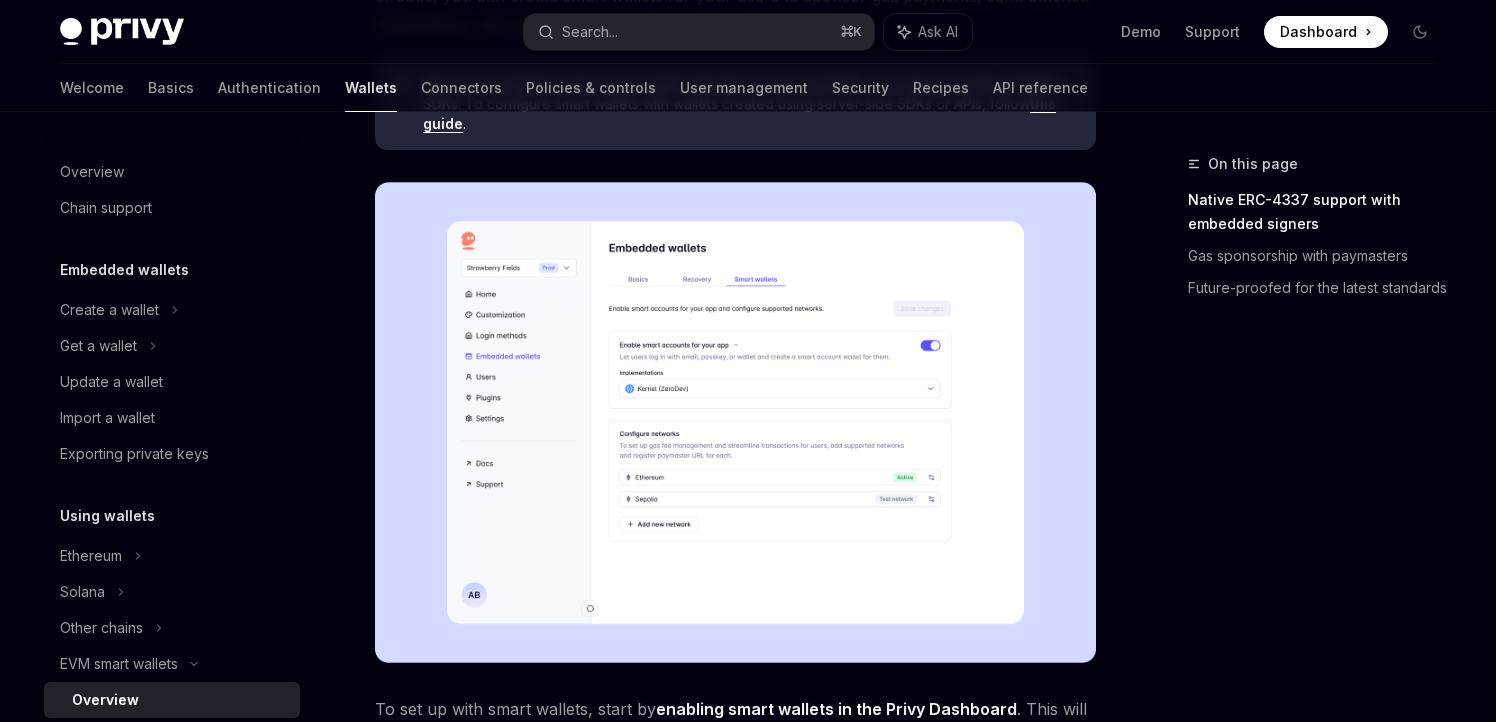scroll, scrollTop: 359, scrollLeft: 0, axis: vertical 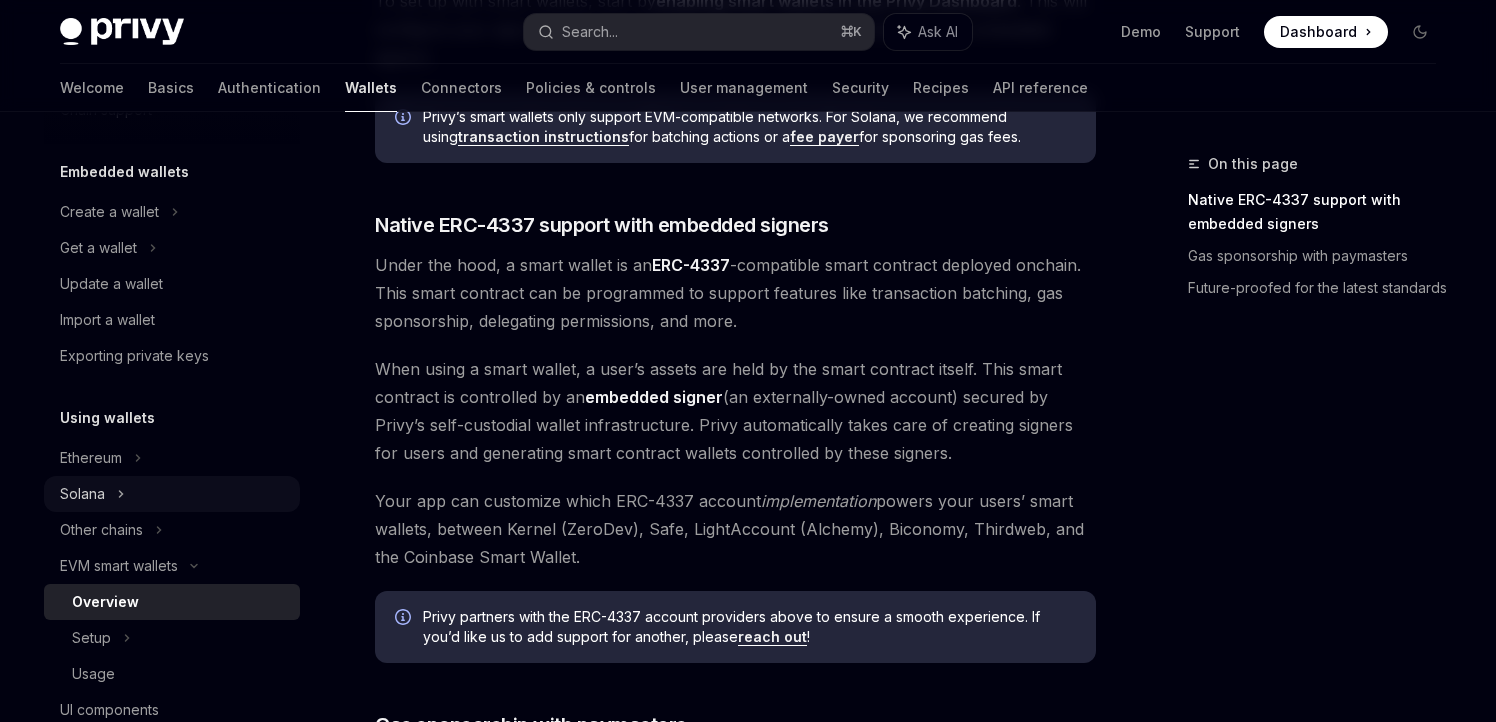 click on "Solana" at bounding box center [98, 248] 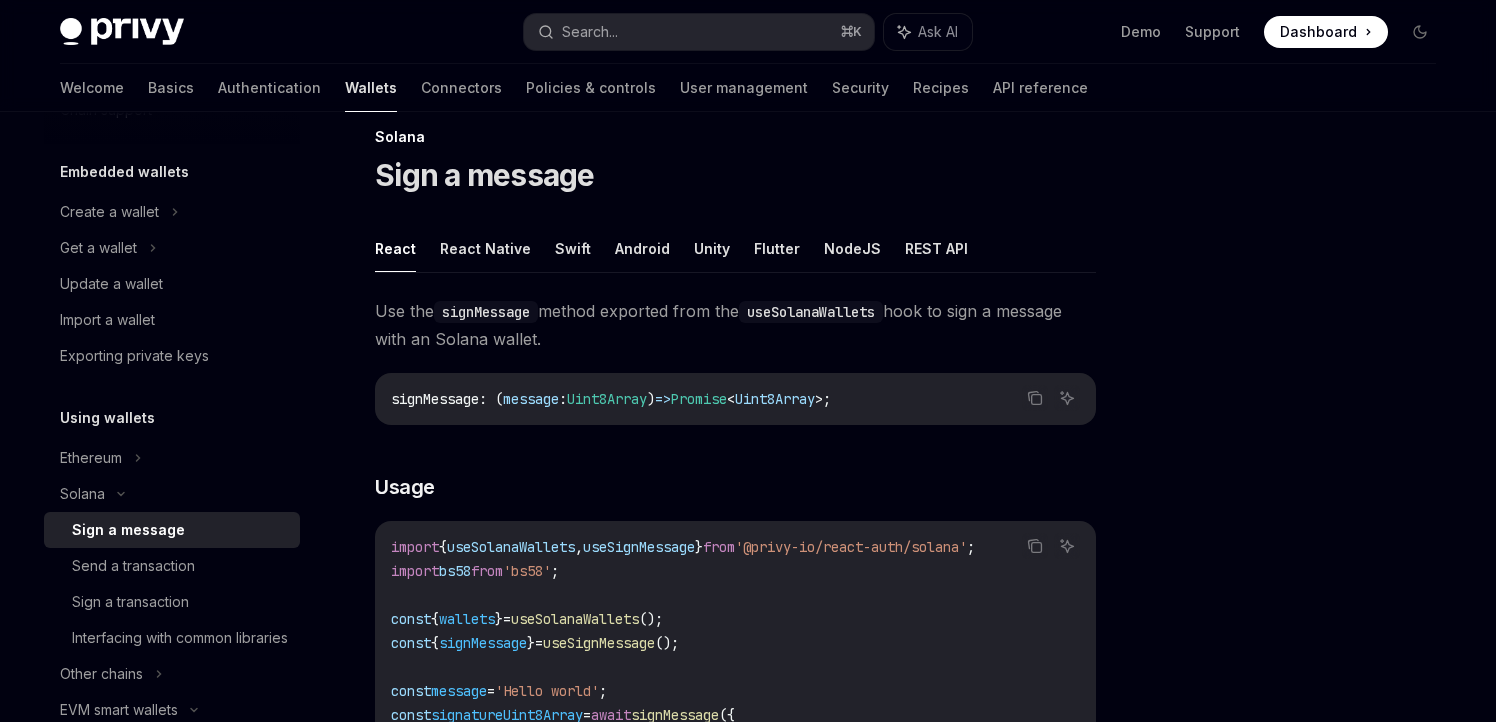 scroll, scrollTop: 0, scrollLeft: 0, axis: both 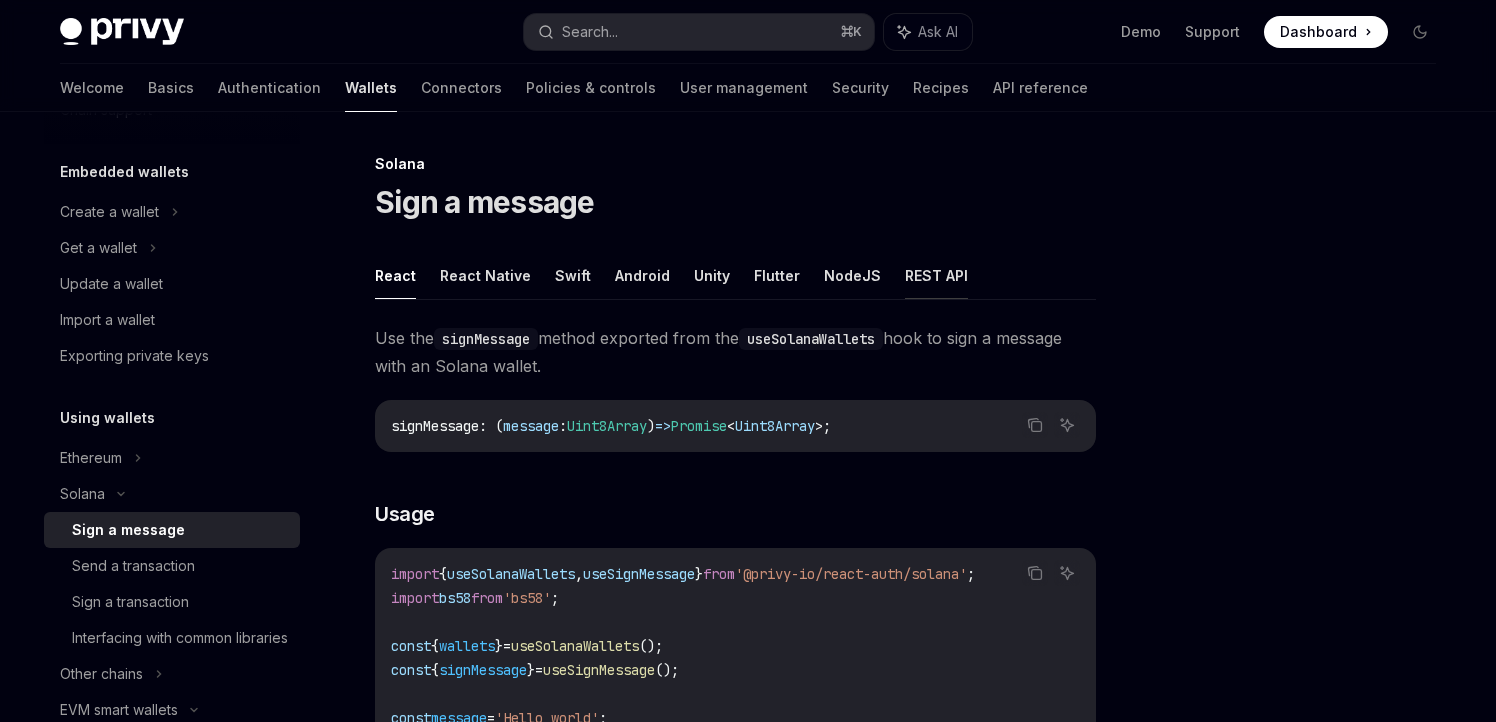 click on "REST API" at bounding box center [936, 275] 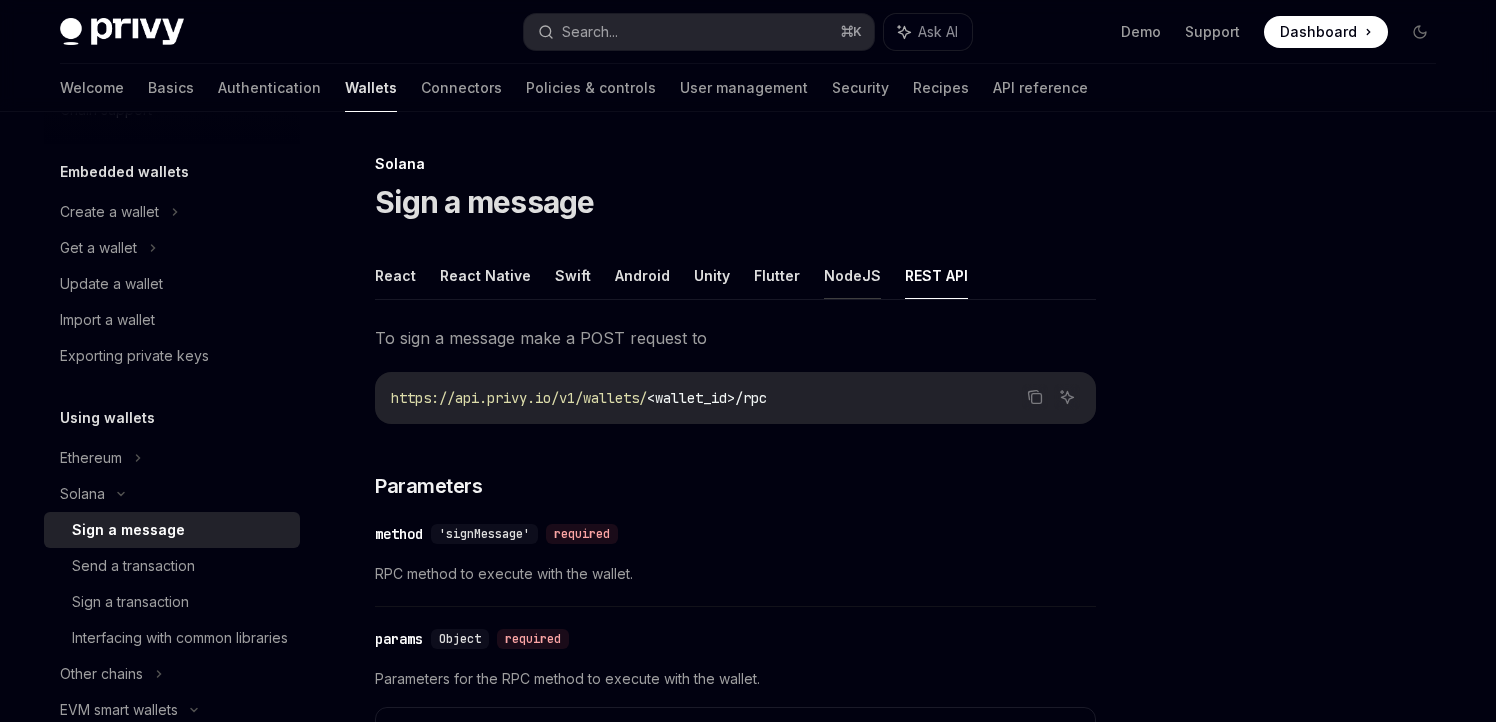 click on "NodeJS" at bounding box center (852, 275) 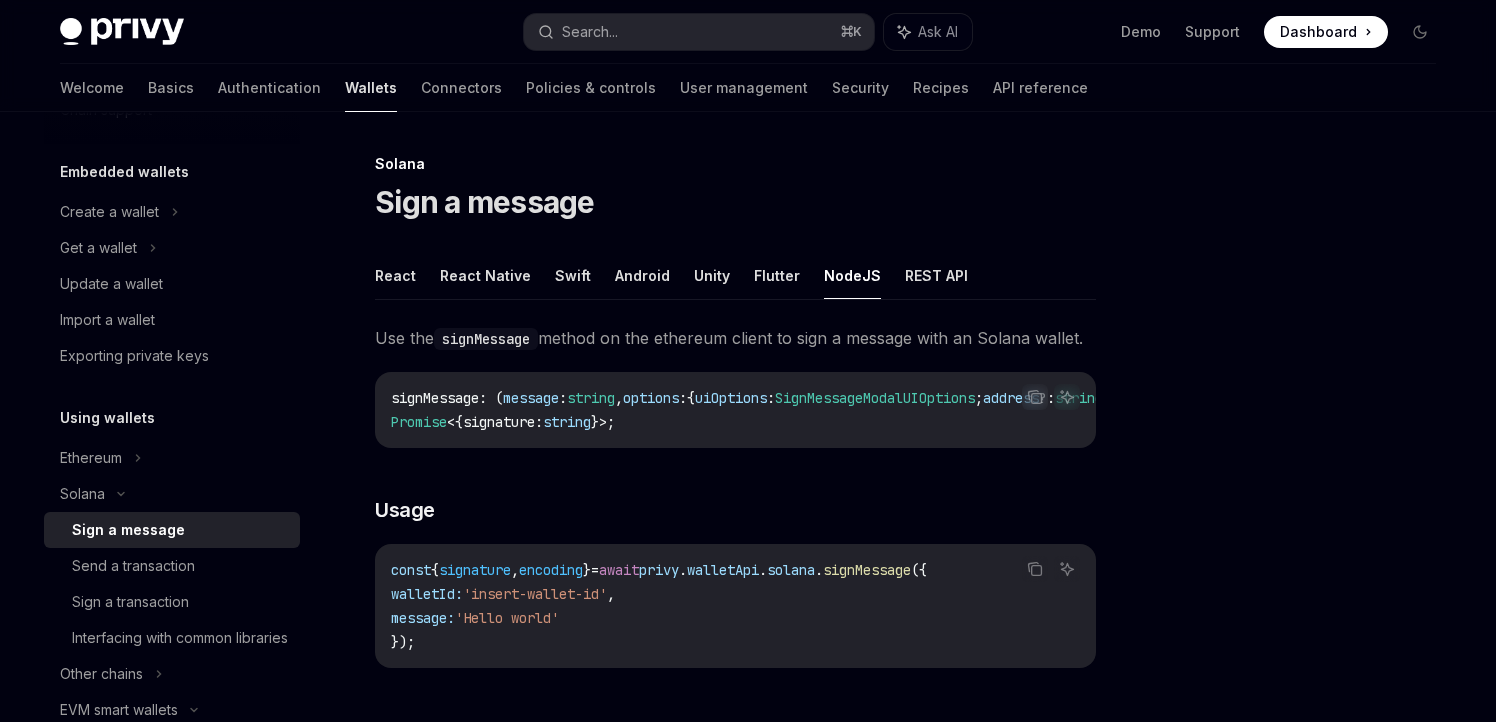 click on "React React Native Swift Android Unity Flutter NodeJS REST API" at bounding box center [735, 276] 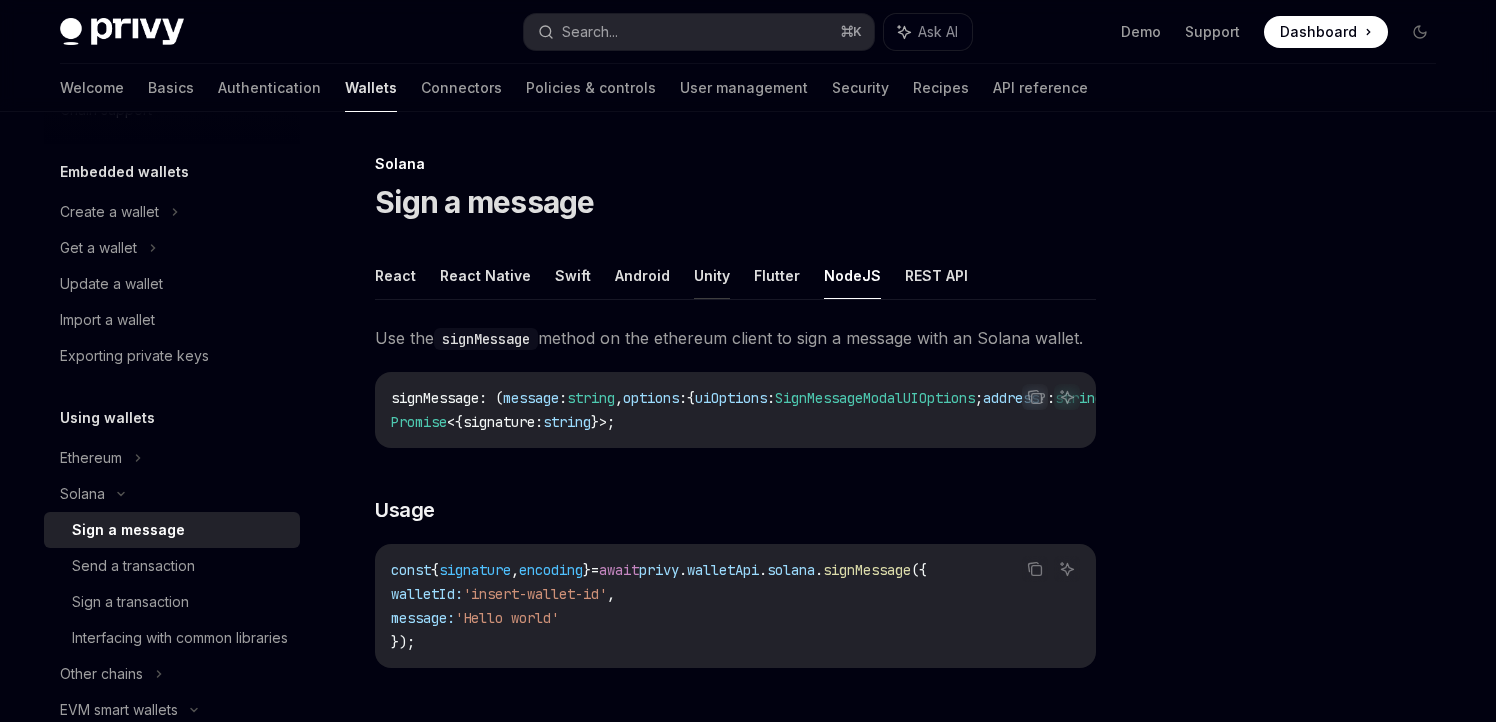 click on "Unity" at bounding box center [712, 275] 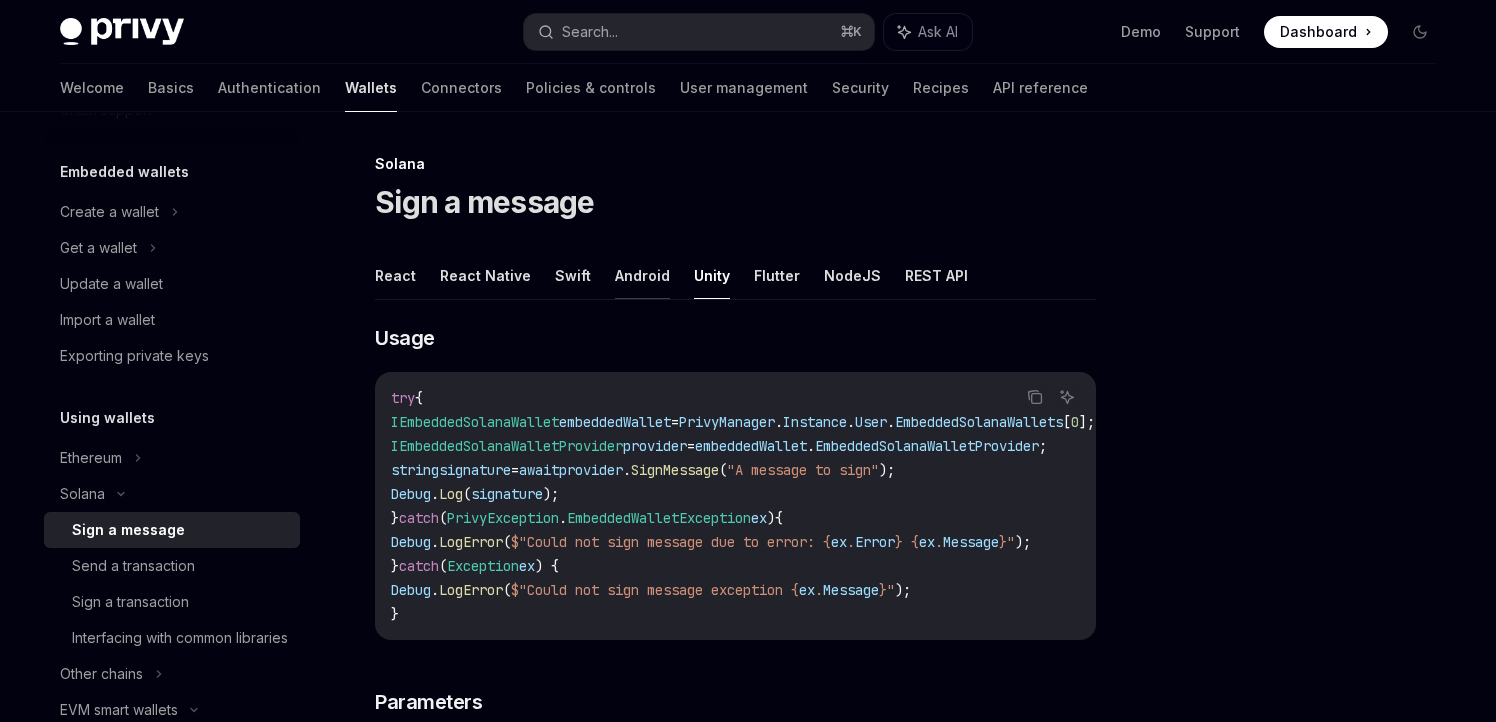 click on "Android" at bounding box center (642, 275) 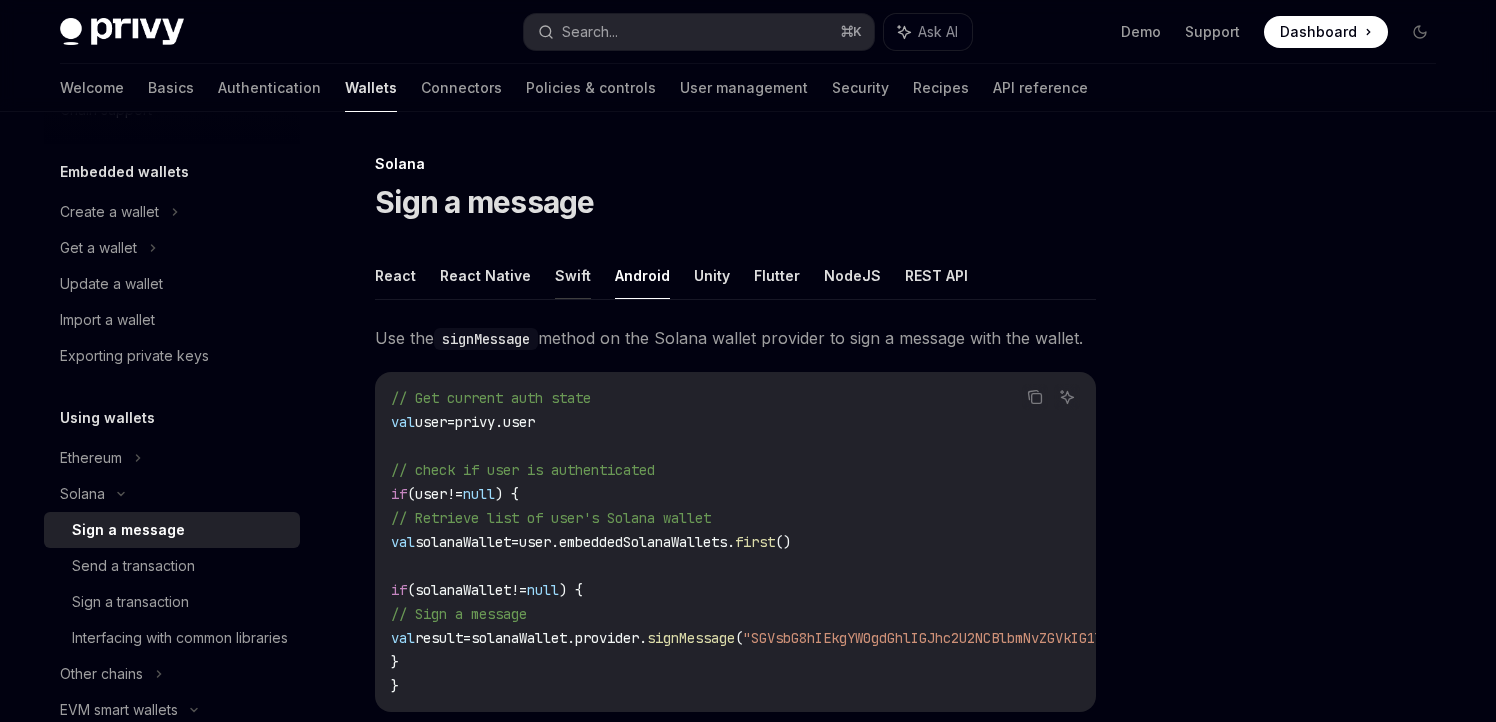 click on "Swift" at bounding box center (573, 275) 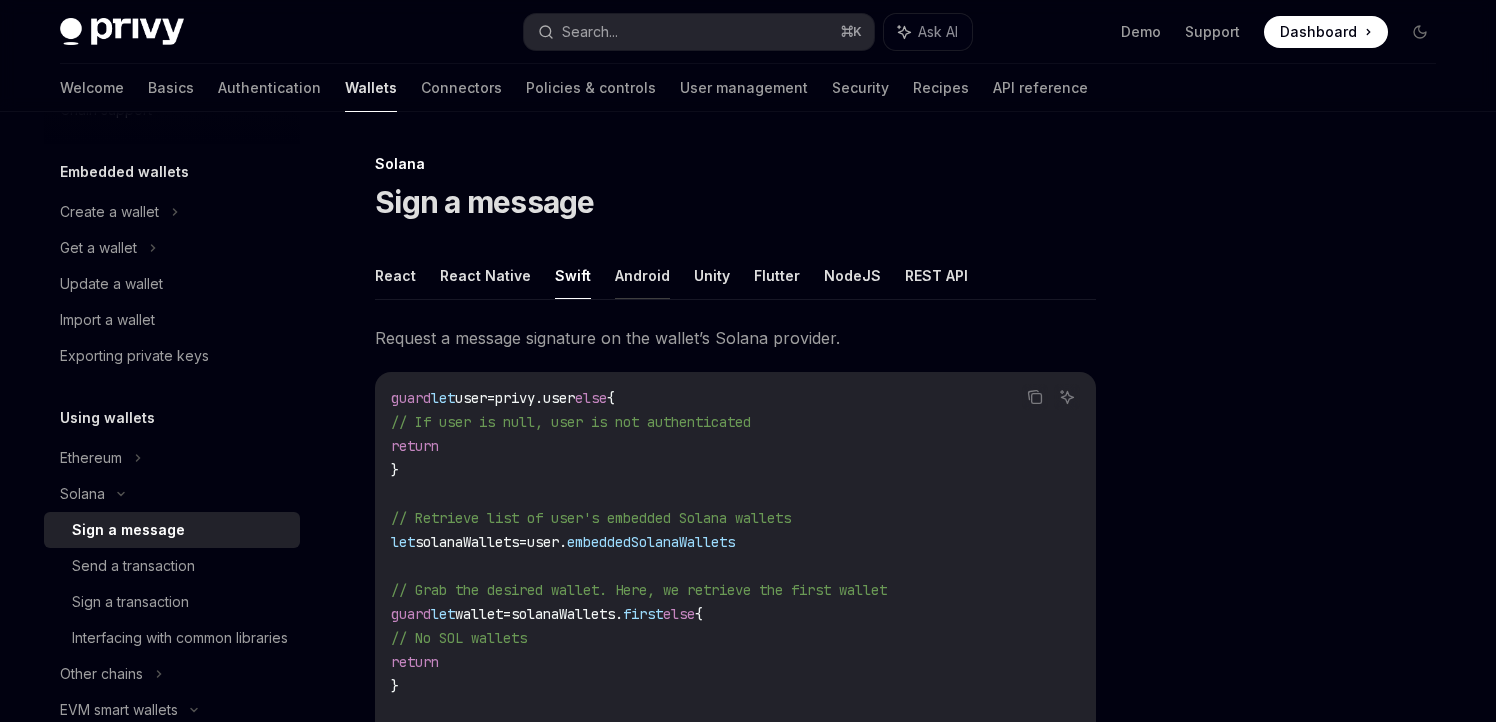 click on "Android" at bounding box center (642, 275) 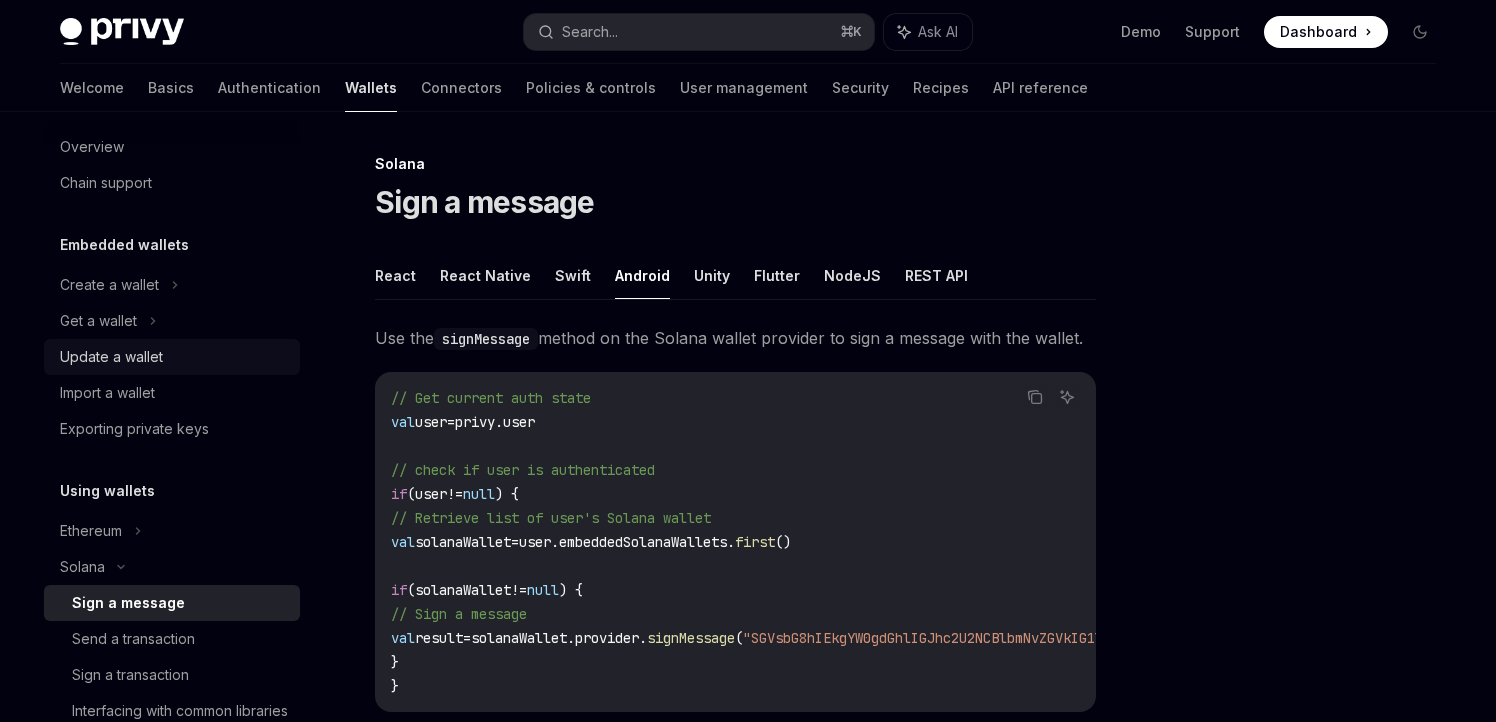 scroll, scrollTop: 0, scrollLeft: 0, axis: both 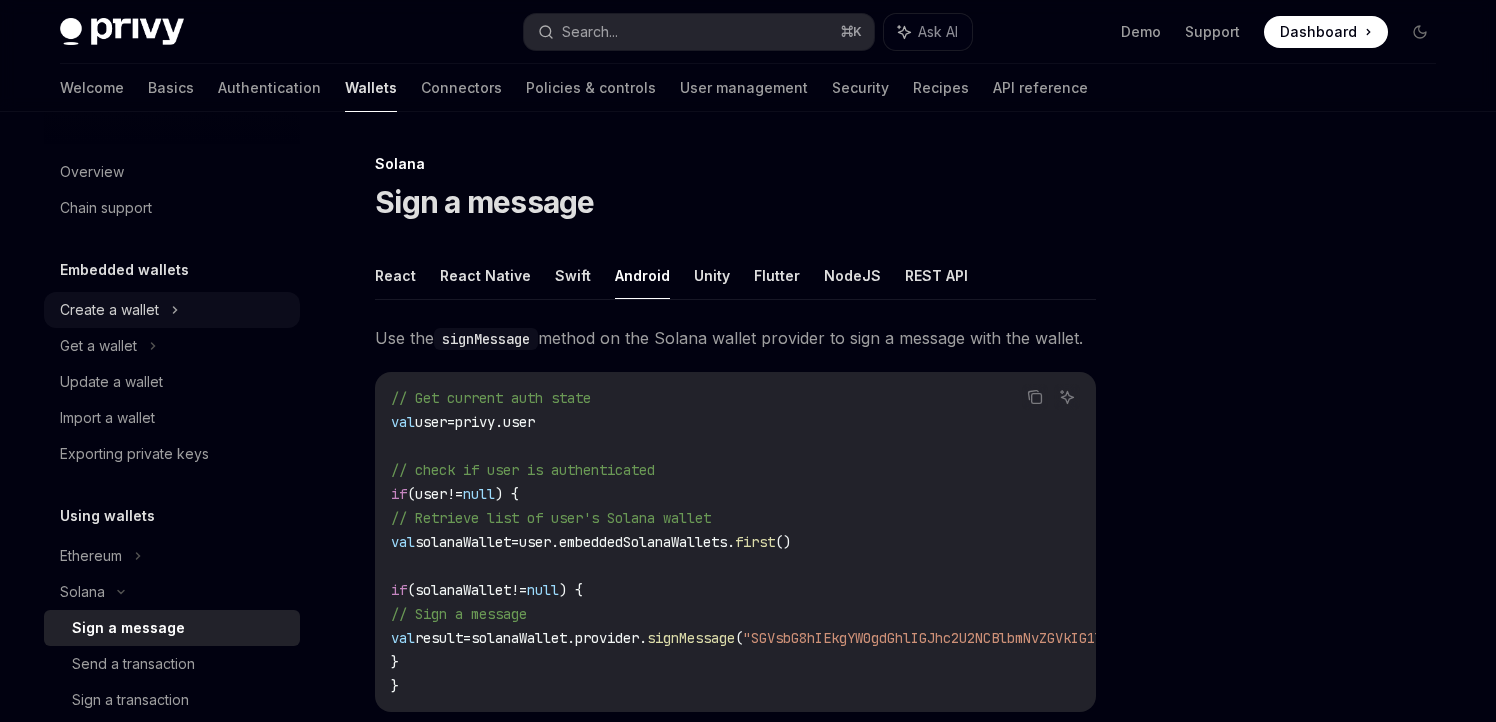 click on "Create a wallet" at bounding box center (109, 310) 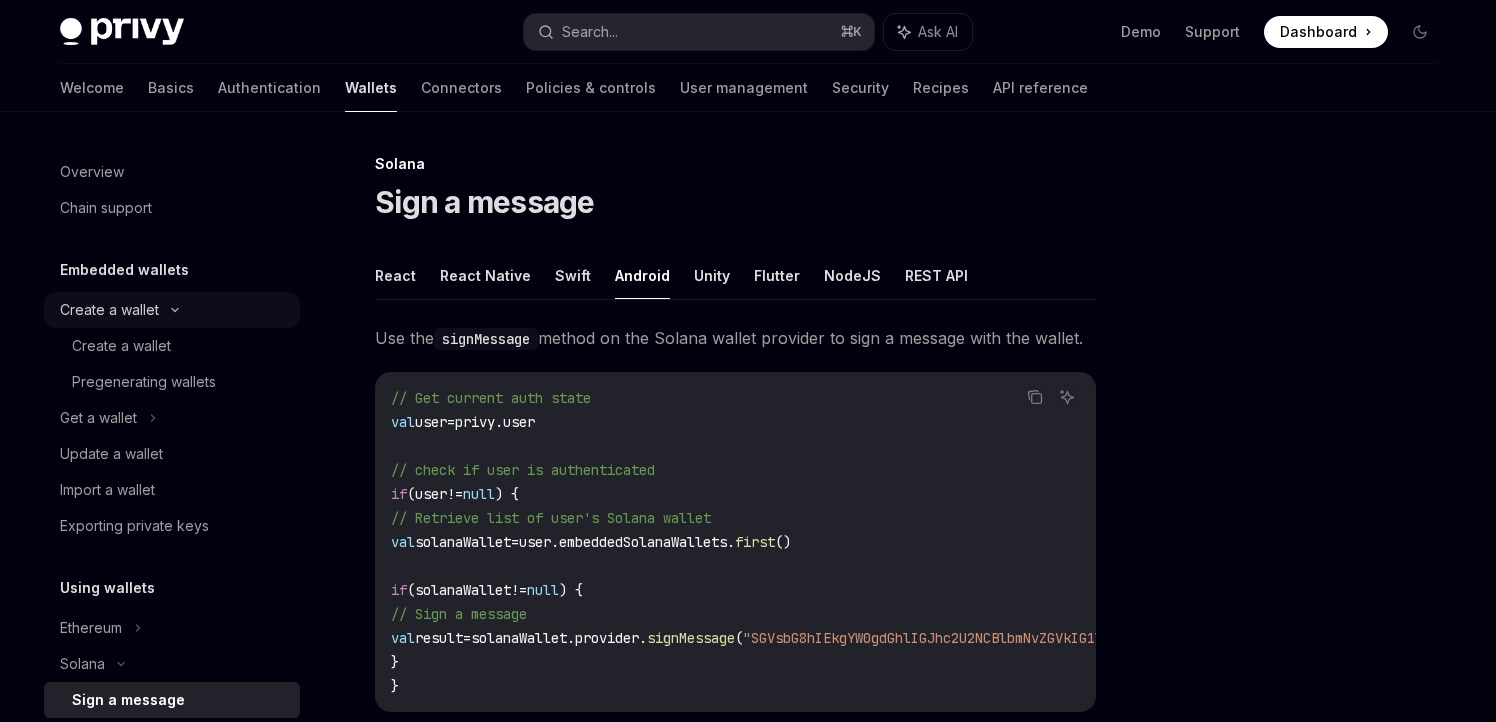 type on "*" 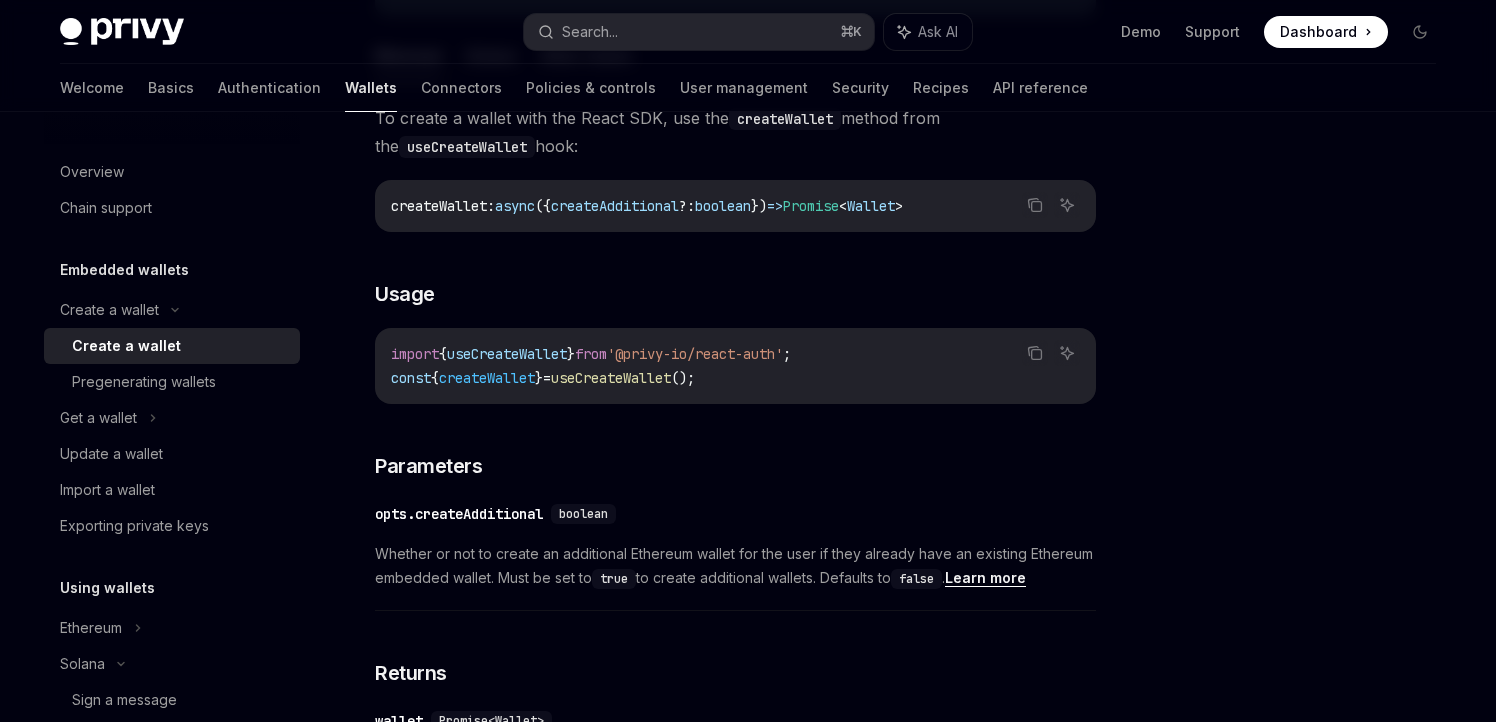 scroll, scrollTop: 814, scrollLeft: 0, axis: vertical 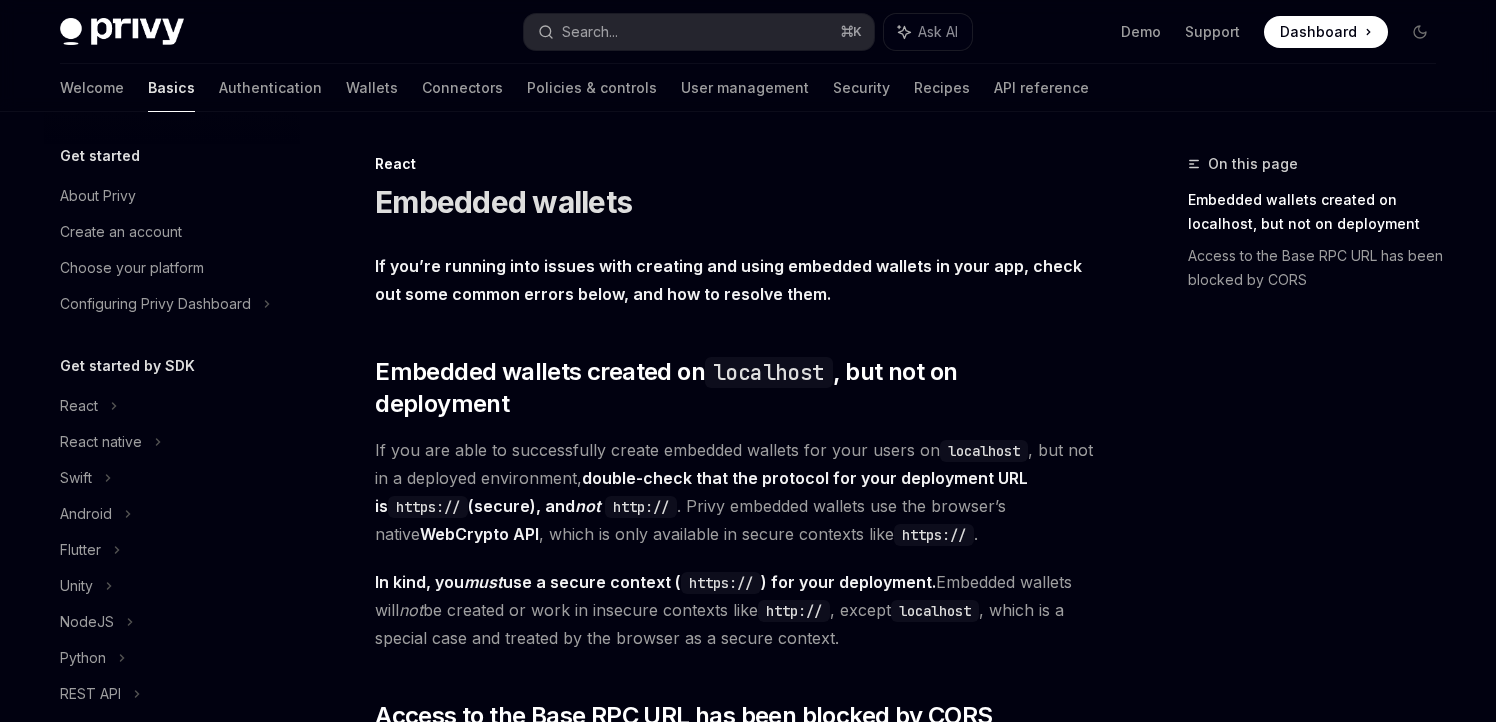 type on "*" 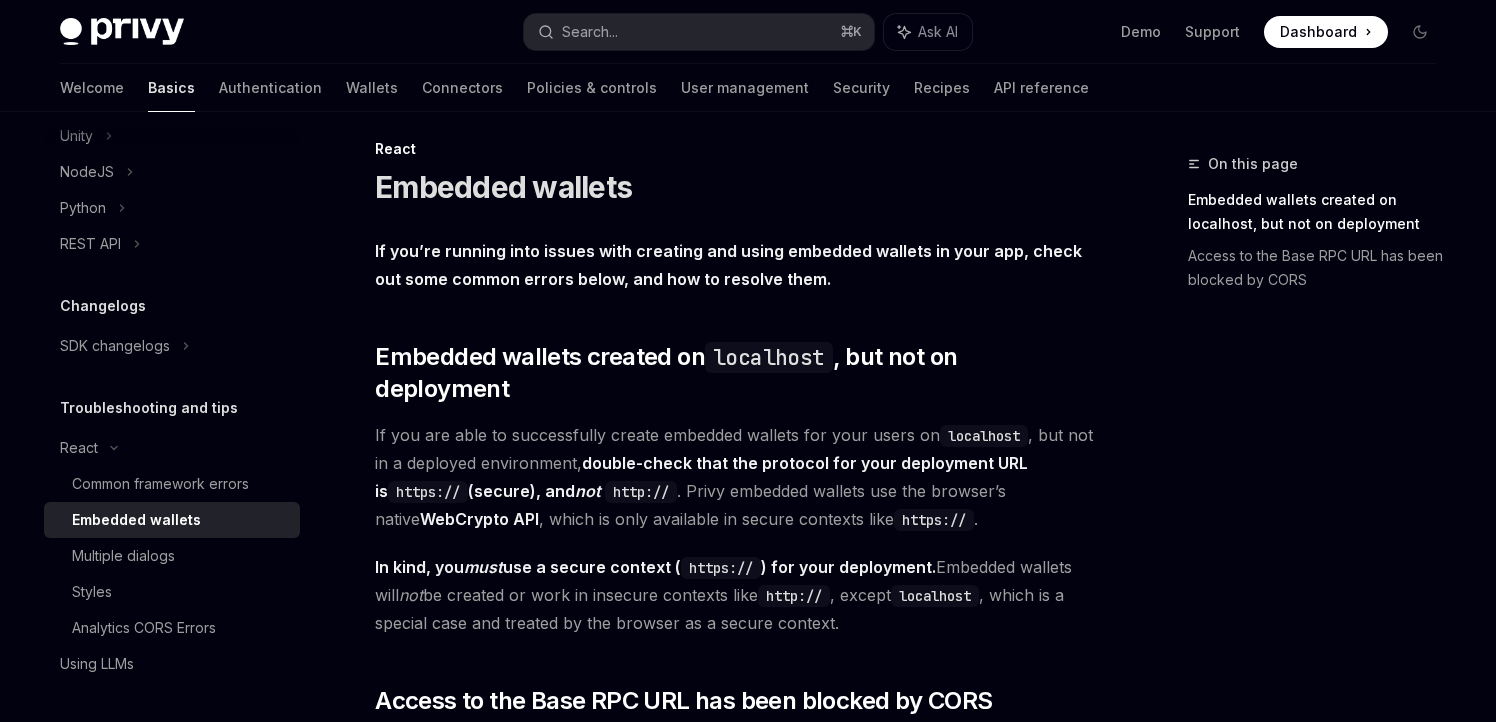 scroll, scrollTop: 0, scrollLeft: 0, axis: both 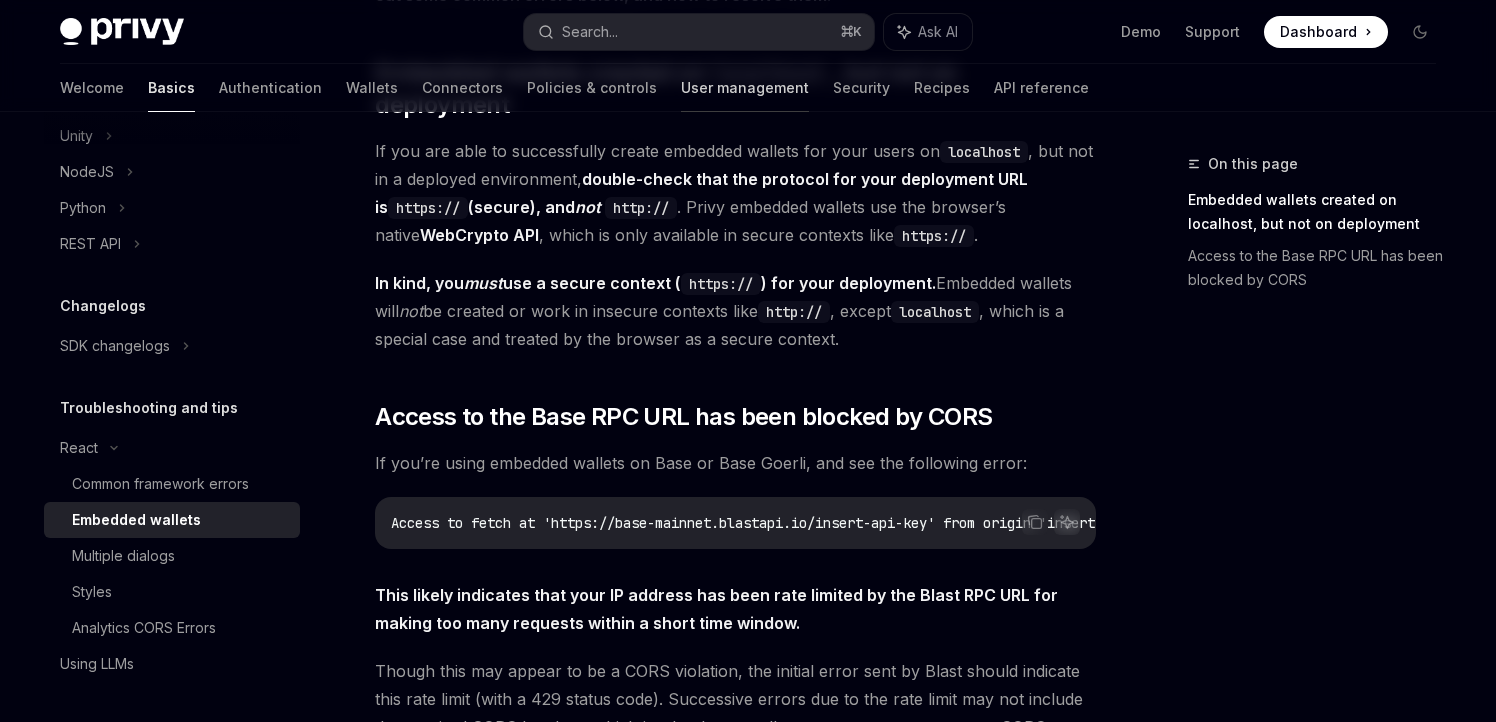 click on "User management" at bounding box center [745, 88] 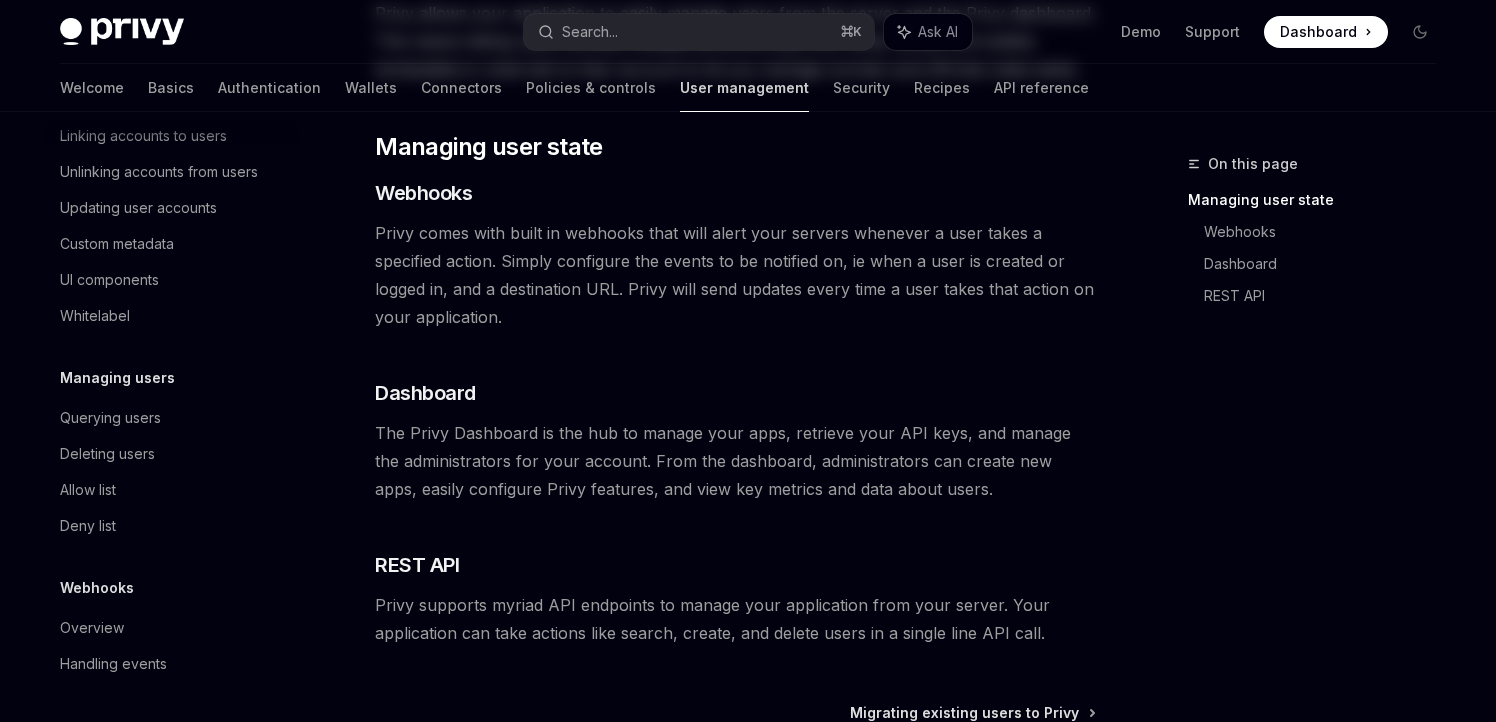 scroll, scrollTop: 0, scrollLeft: 0, axis: both 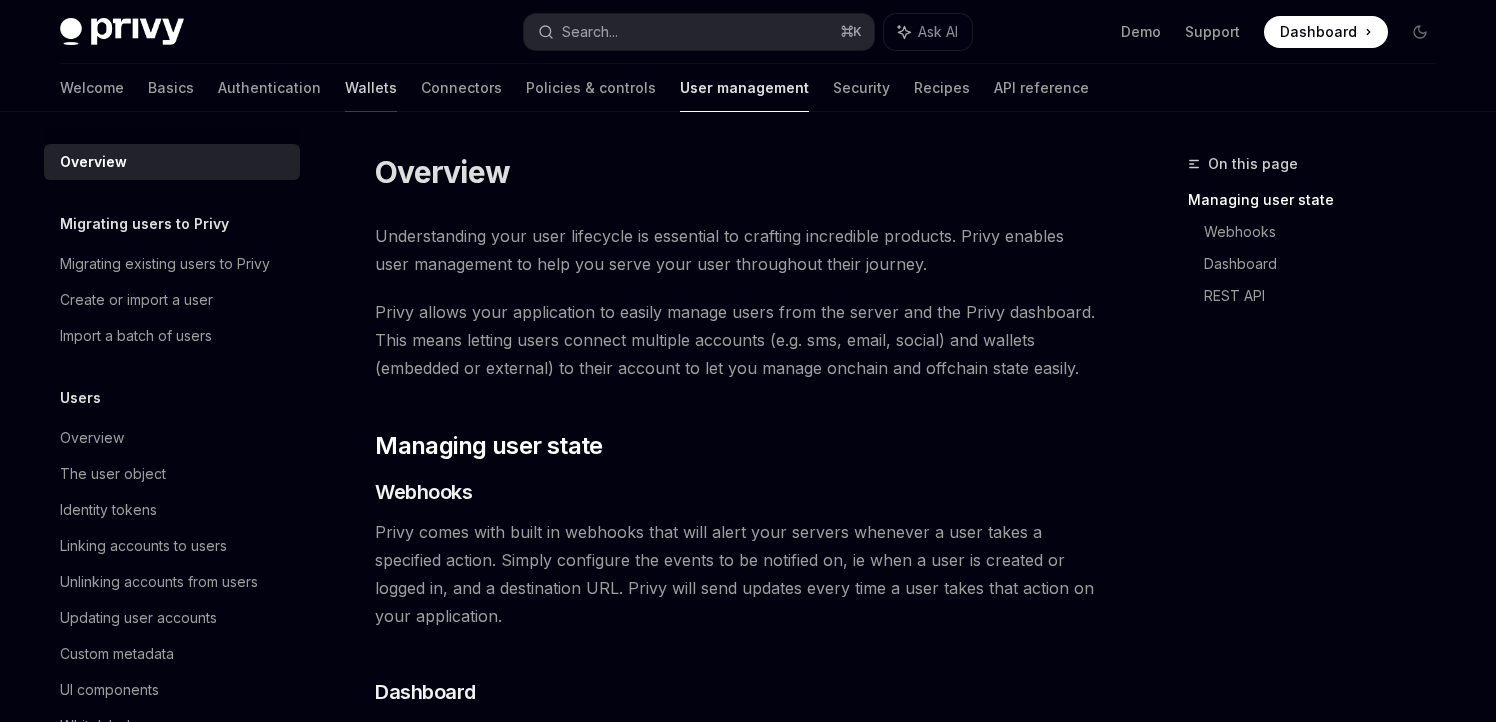 click on "Wallets" at bounding box center (371, 88) 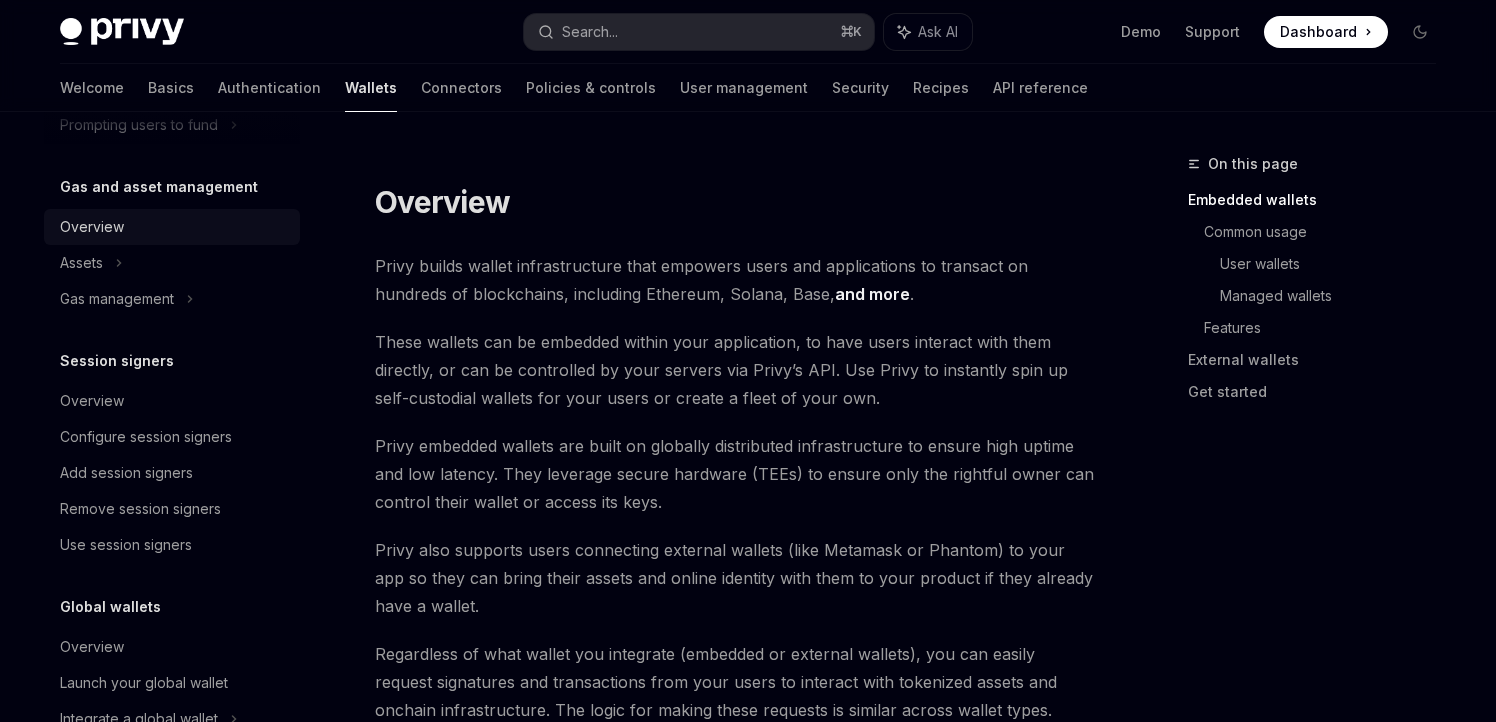 scroll, scrollTop: 876, scrollLeft: 0, axis: vertical 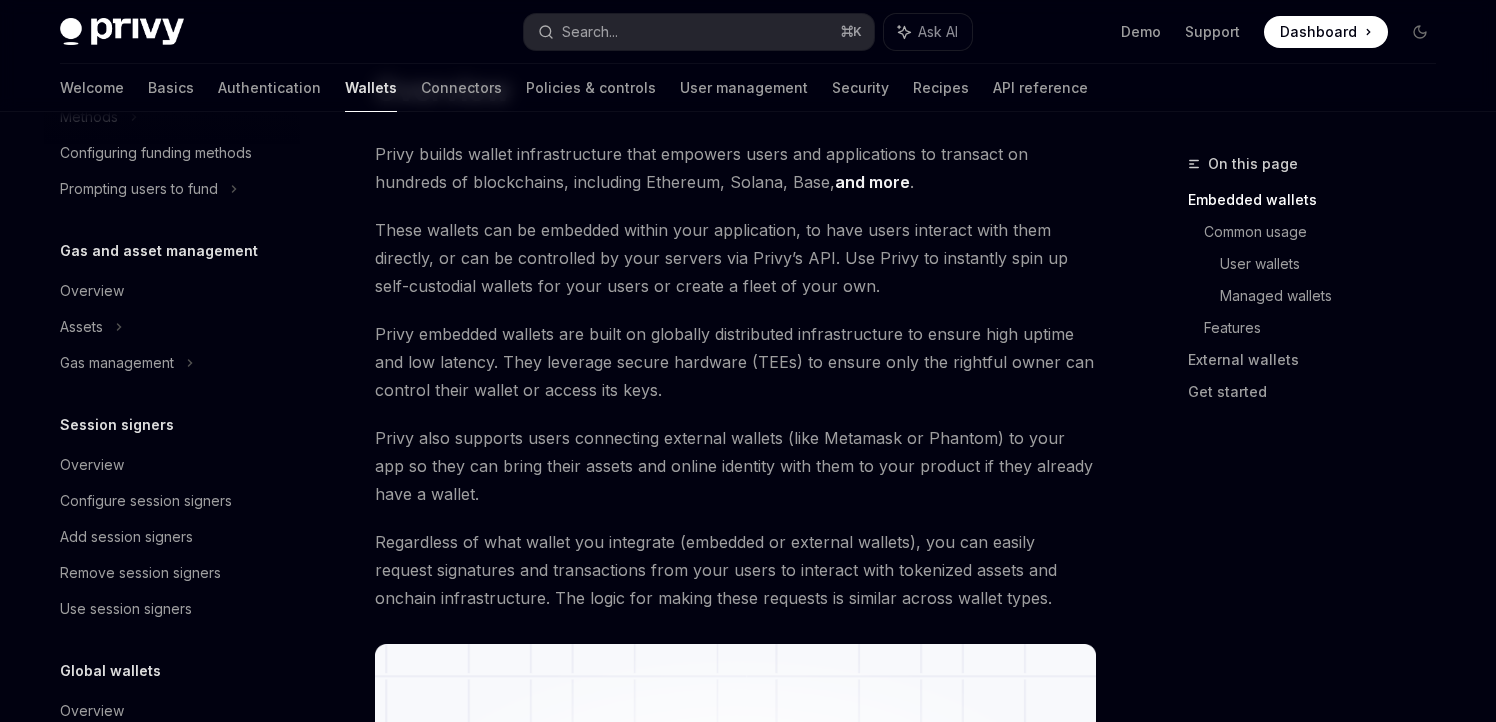 click on "Privy also supports users connecting external wallets (like Metamask or Phantom) to your app so they can bring their assets and online identity with them to your product if they already have a wallet." at bounding box center (735, 466) 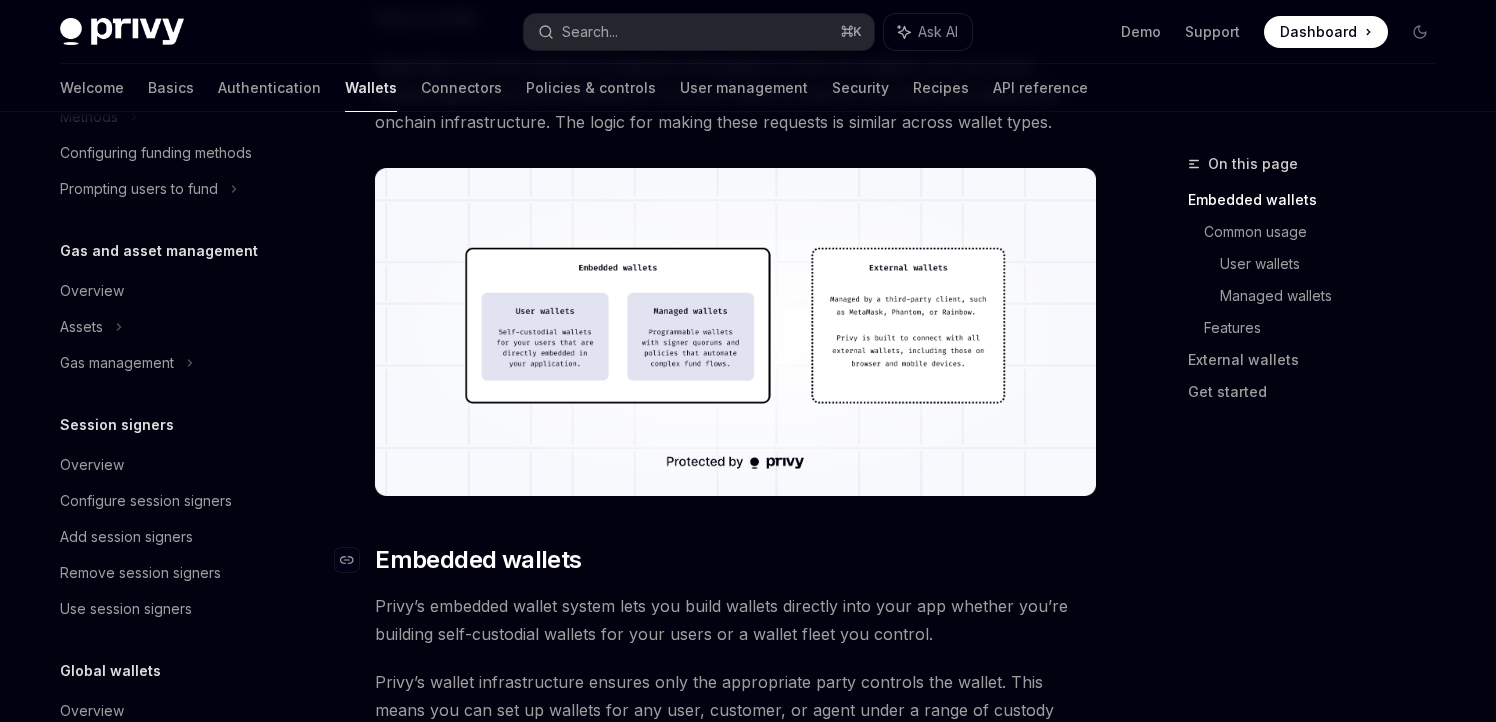 scroll, scrollTop: 579, scrollLeft: 0, axis: vertical 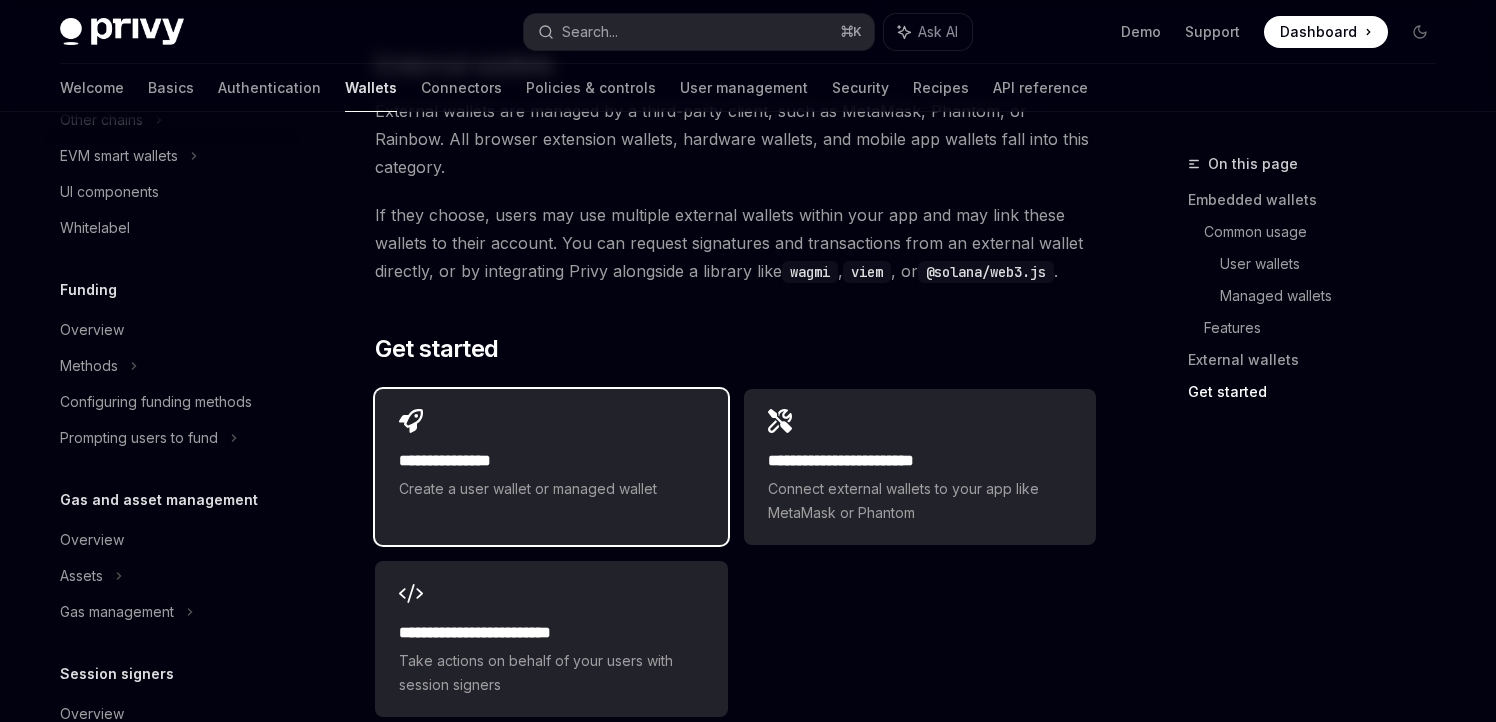 click on "Create a user wallet or managed wallet" at bounding box center (551, 489) 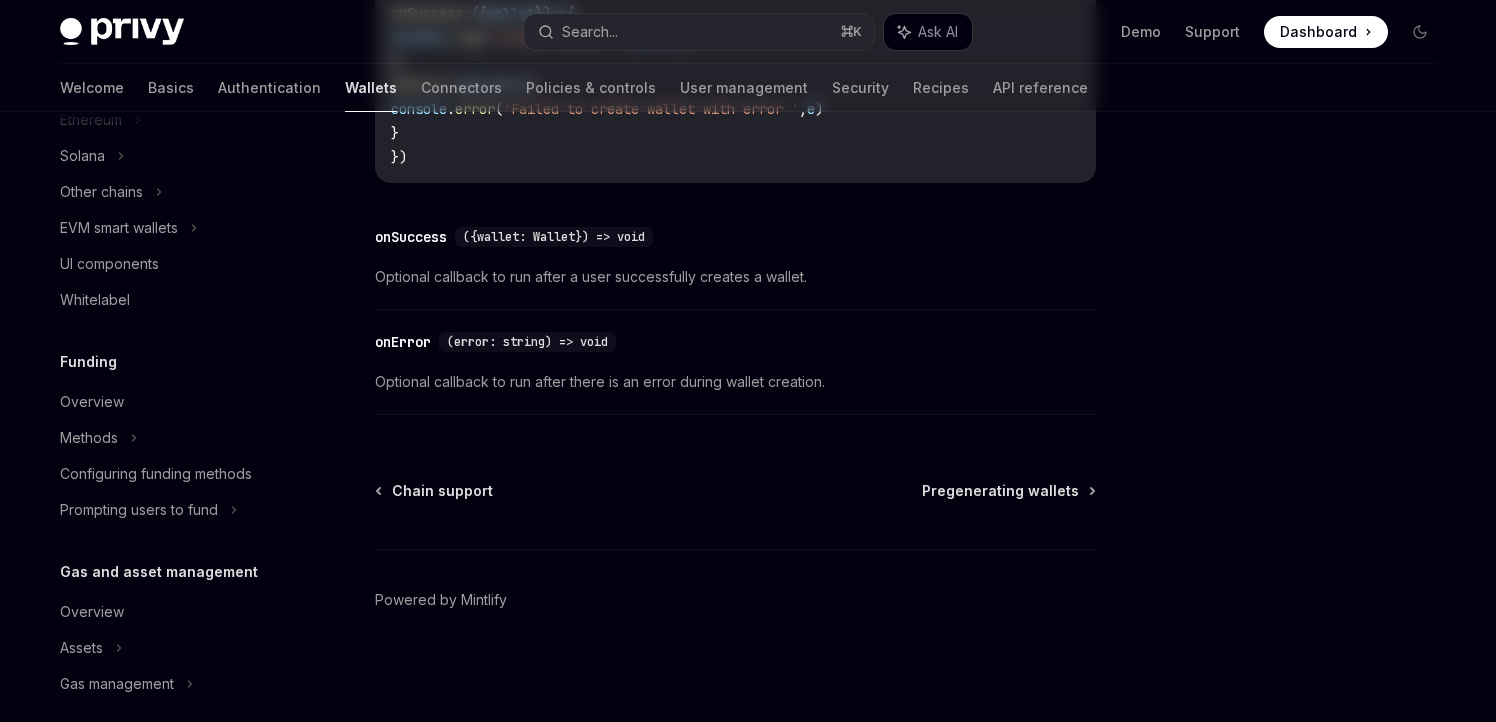 scroll, scrollTop: 0, scrollLeft: 0, axis: both 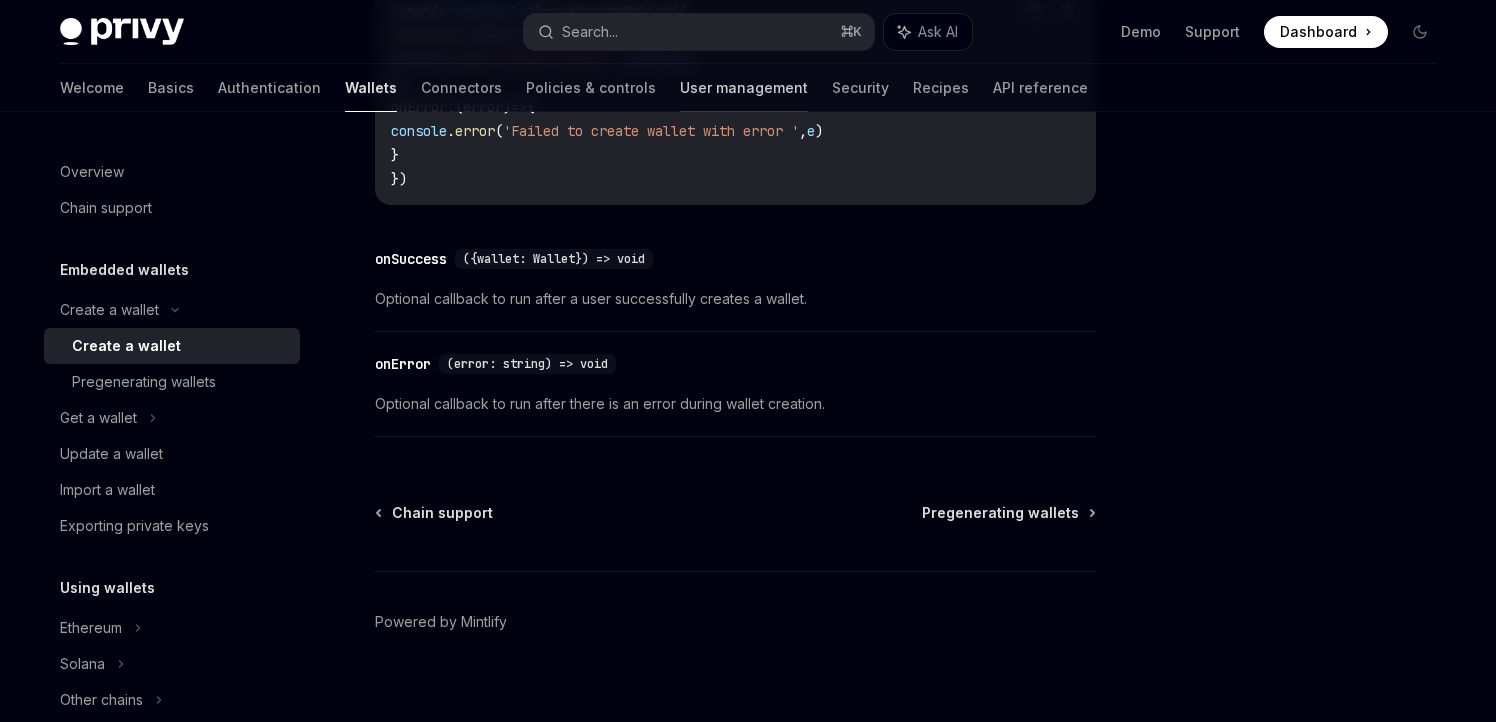 click on "User management" at bounding box center (744, 88) 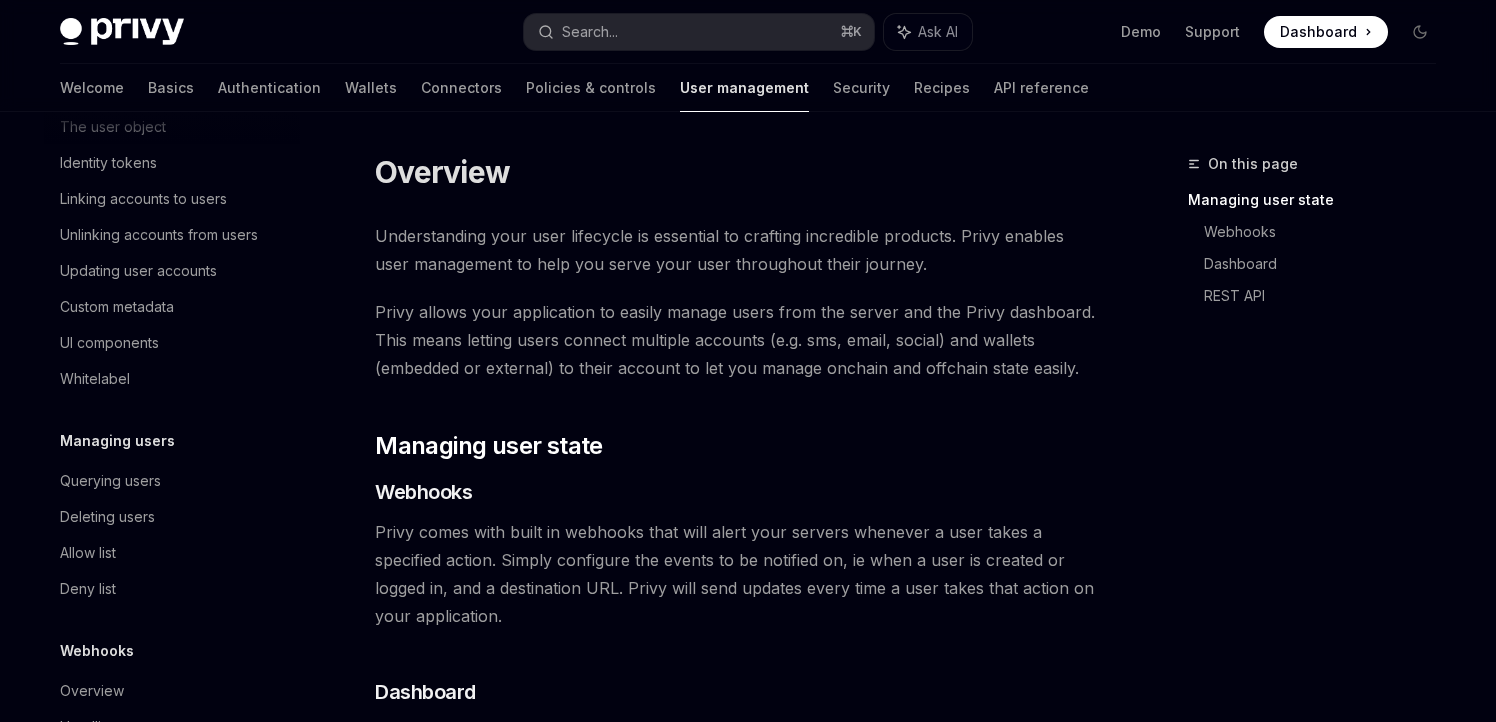 scroll, scrollTop: 410, scrollLeft: 0, axis: vertical 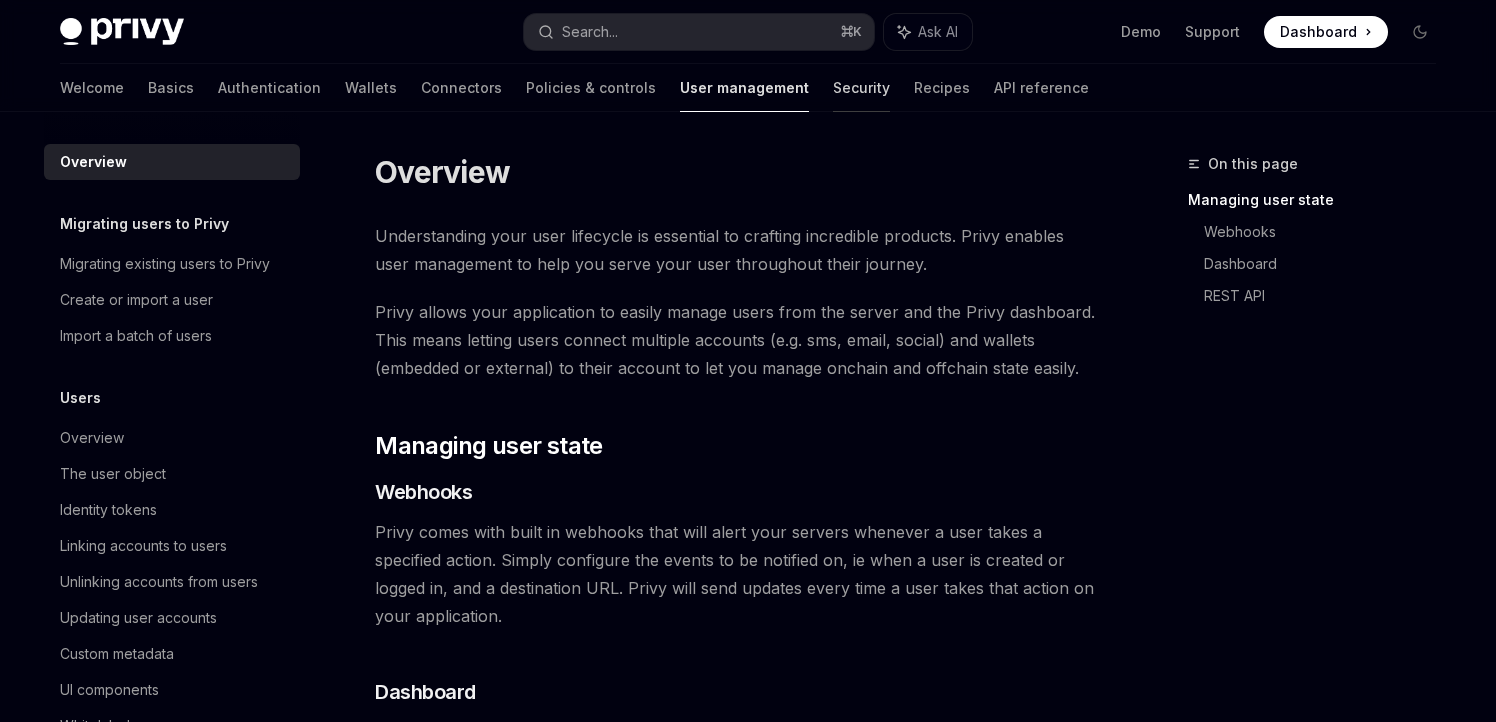 click on "Security" at bounding box center [861, 88] 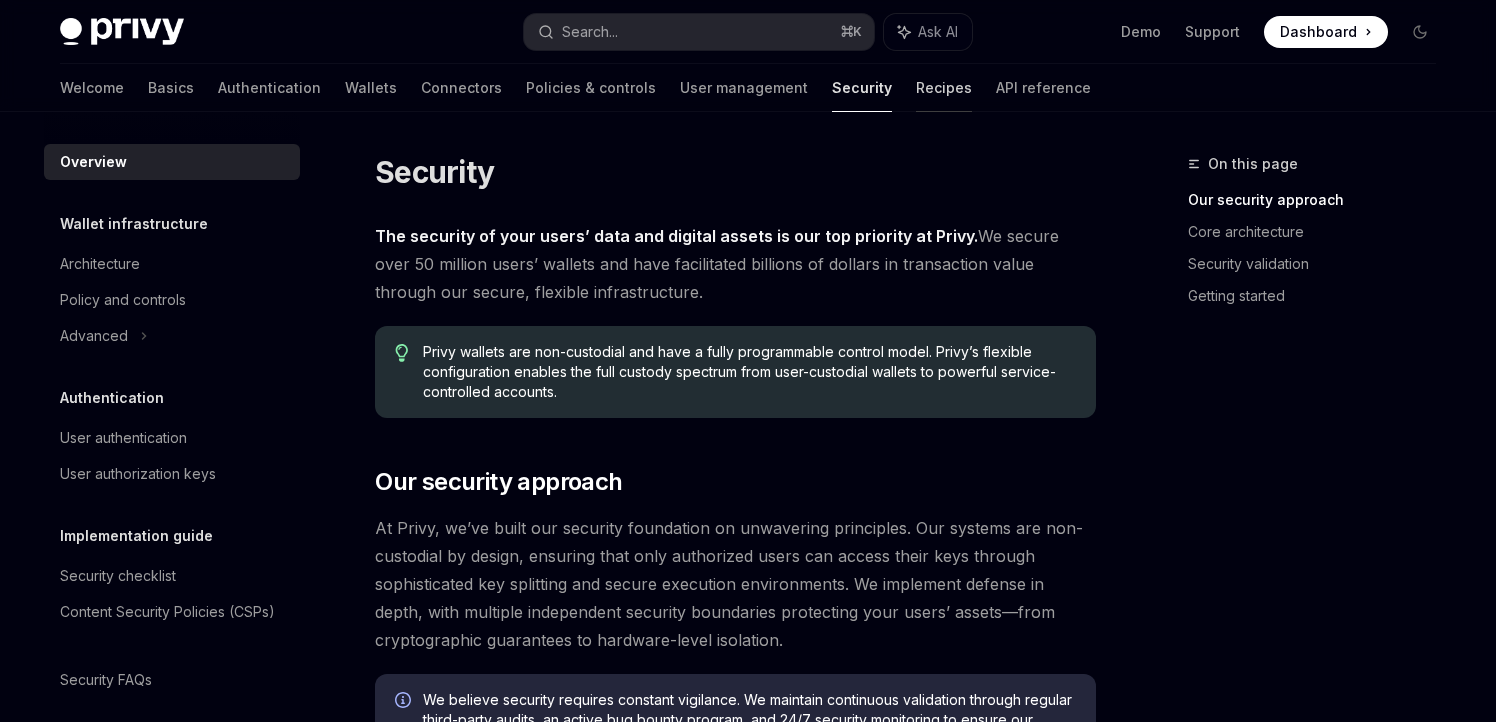 click on "Recipes" at bounding box center [944, 88] 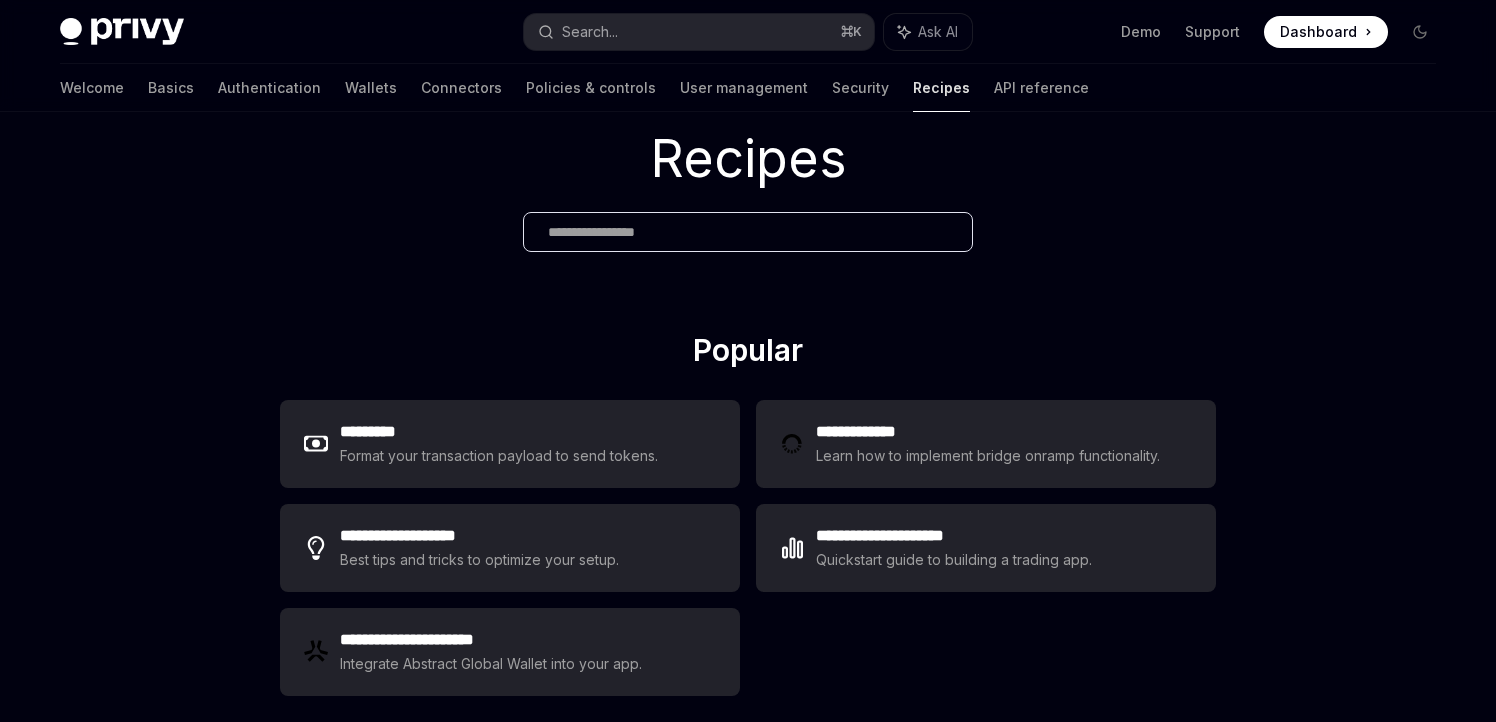 scroll, scrollTop: 0, scrollLeft: 0, axis: both 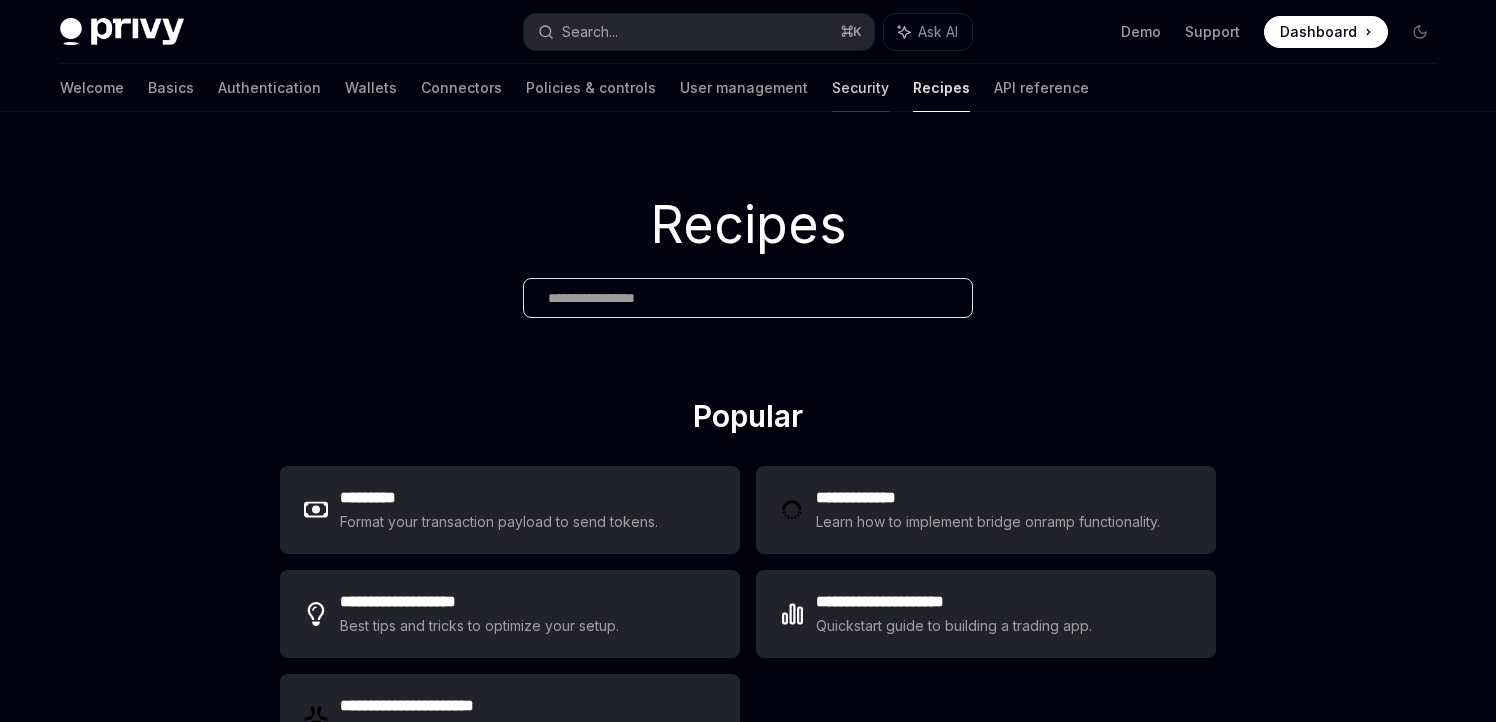 click on "Security" at bounding box center [860, 88] 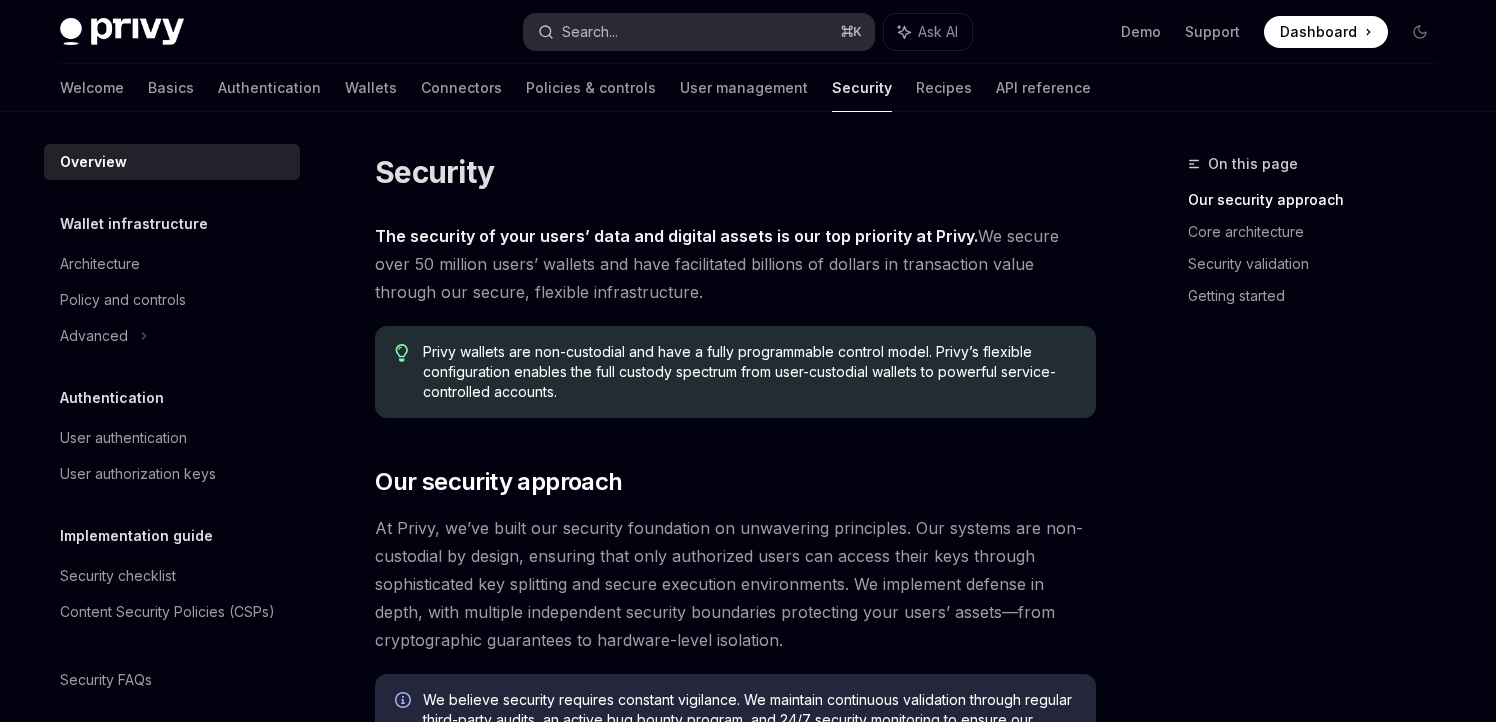 click on "Search... ⌘ K" at bounding box center (699, 32) 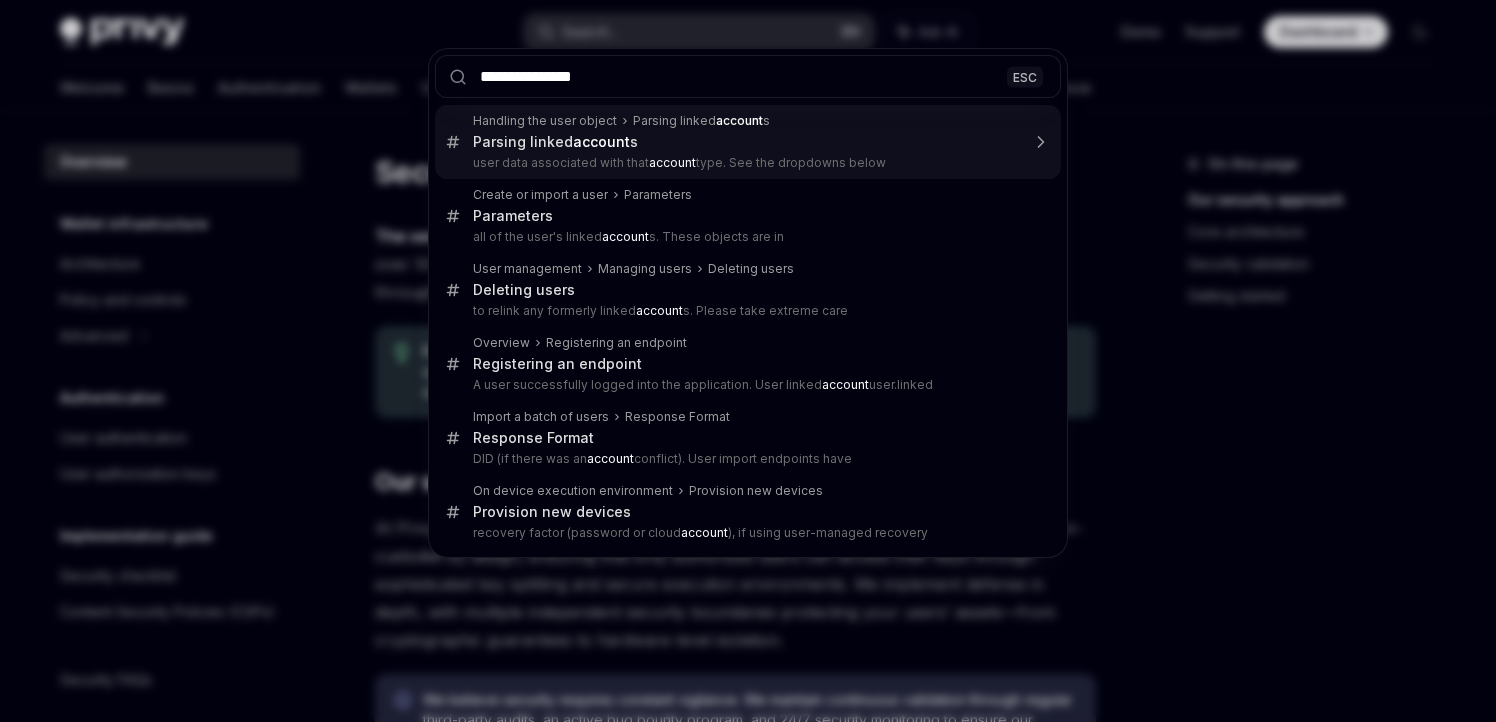 type on "**********" 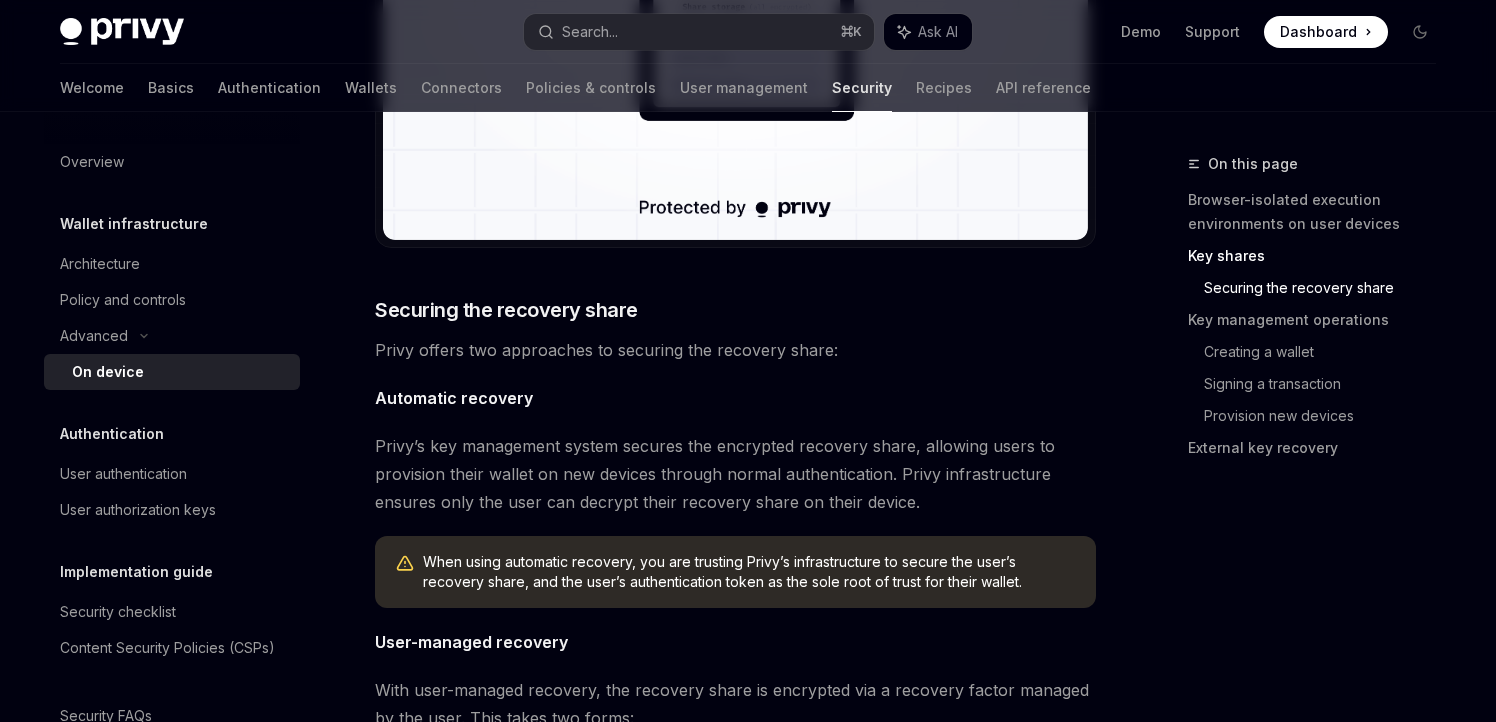 scroll, scrollTop: 2324, scrollLeft: 0, axis: vertical 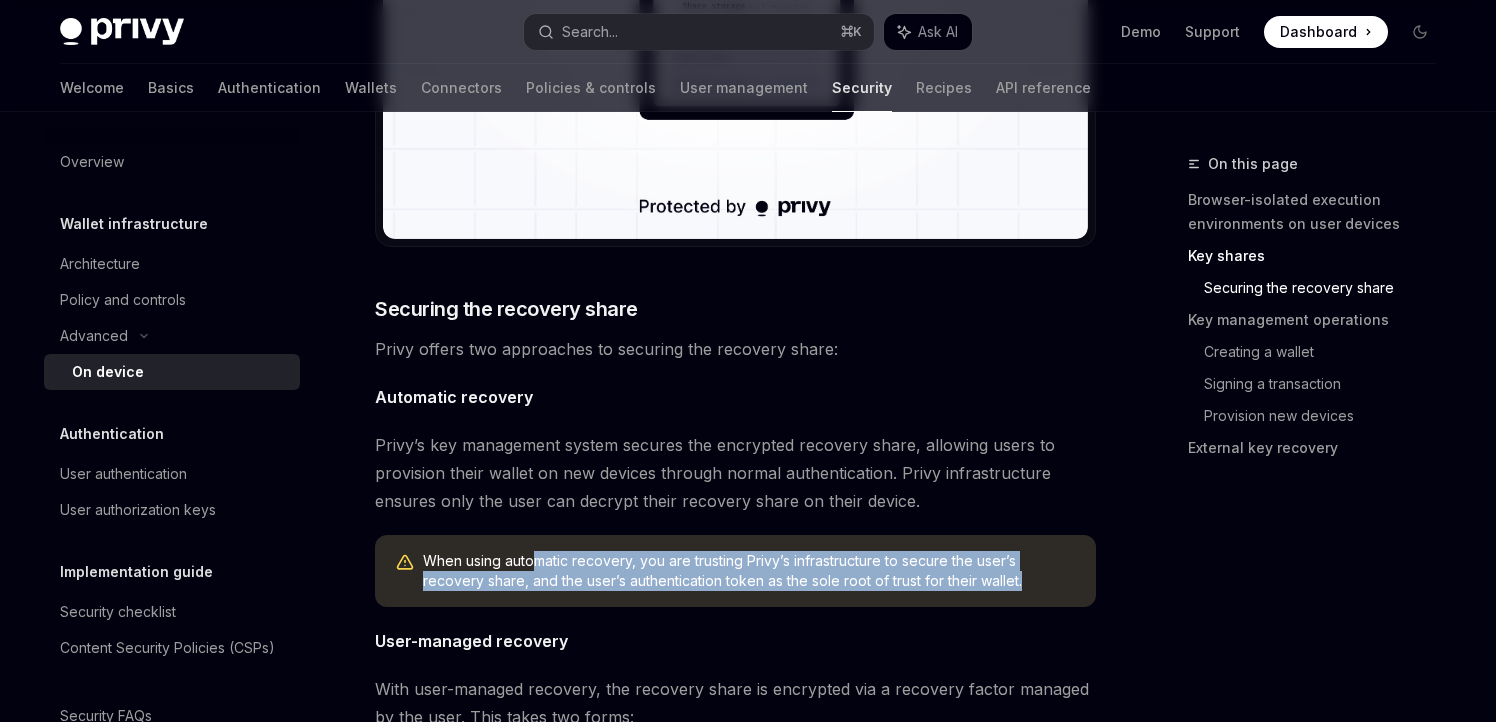 drag, startPoint x: 531, startPoint y: 554, endPoint x: 993, endPoint y: 610, distance: 465.38156 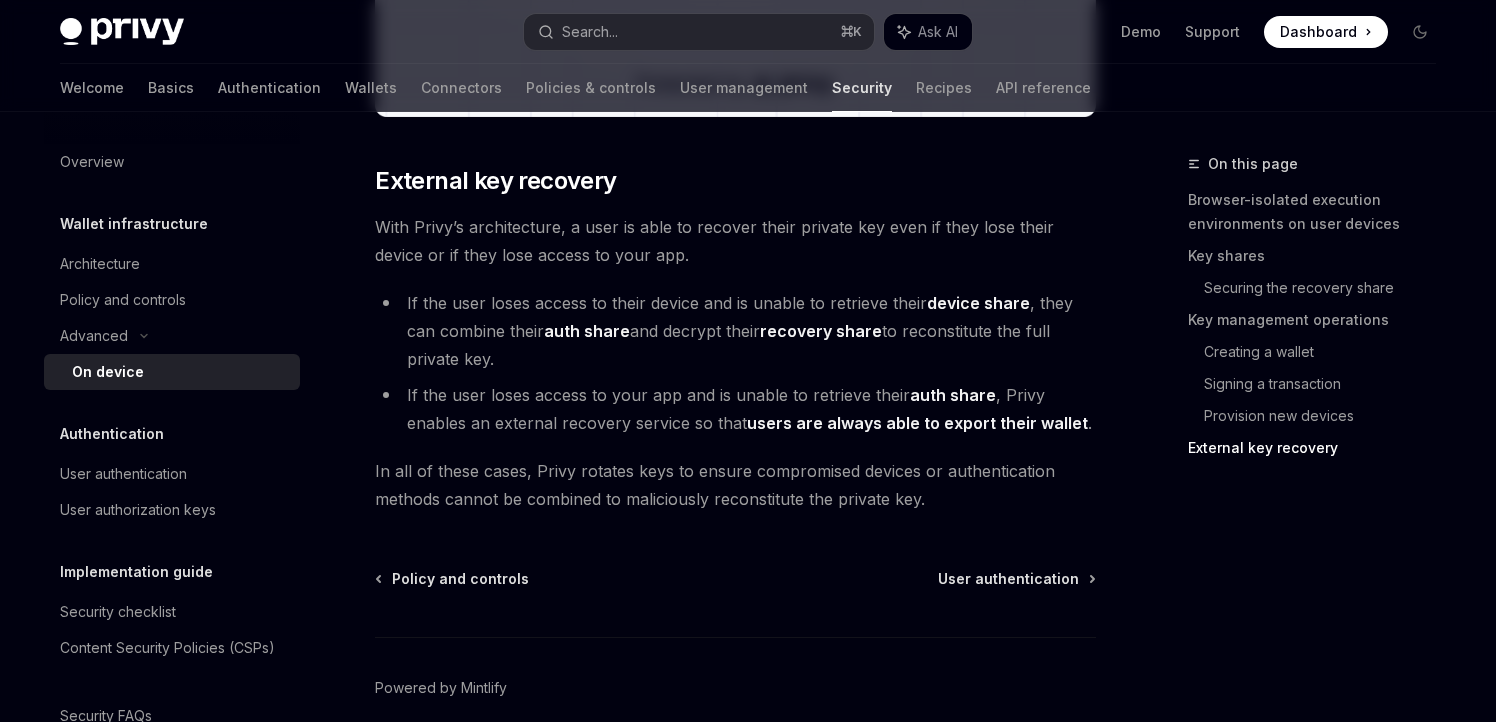 scroll, scrollTop: 5571, scrollLeft: 0, axis: vertical 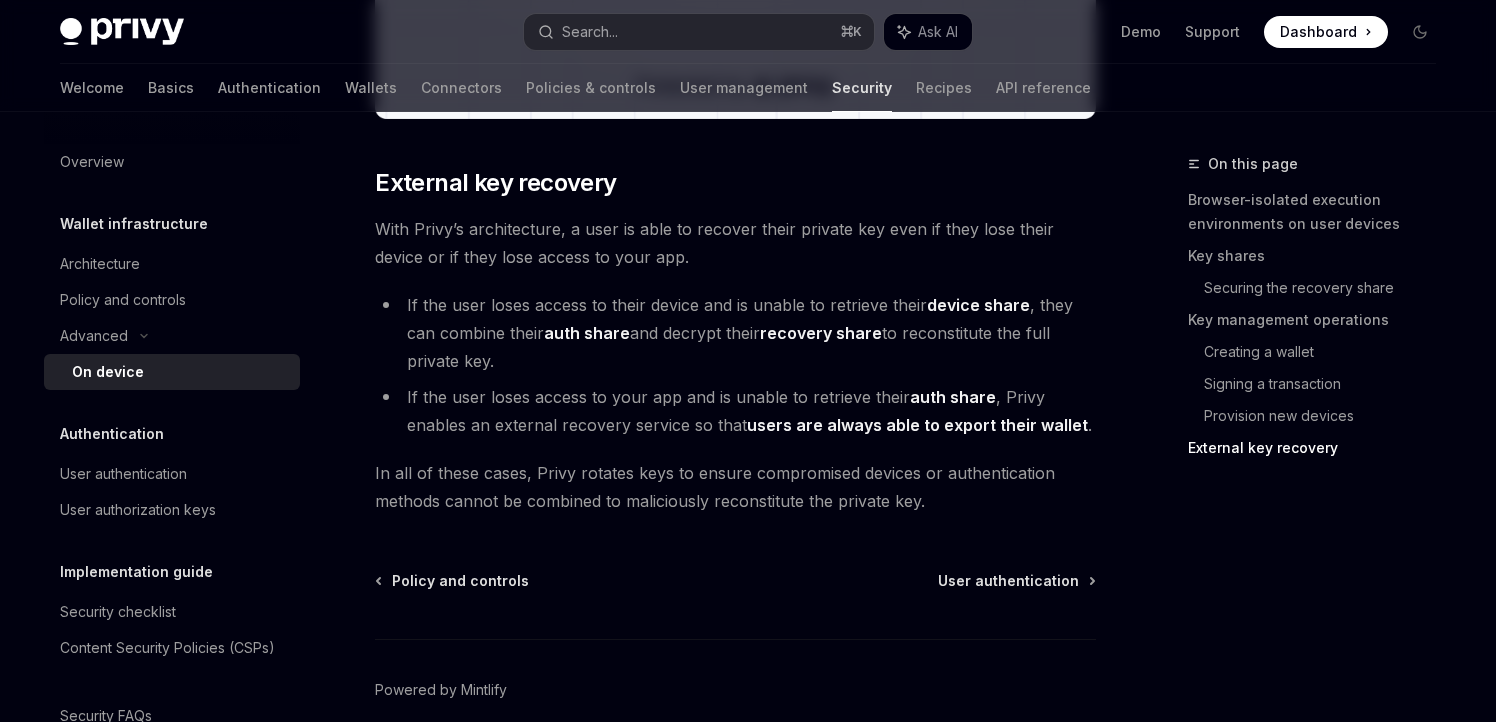 click on "auth share" at bounding box center [587, 333] 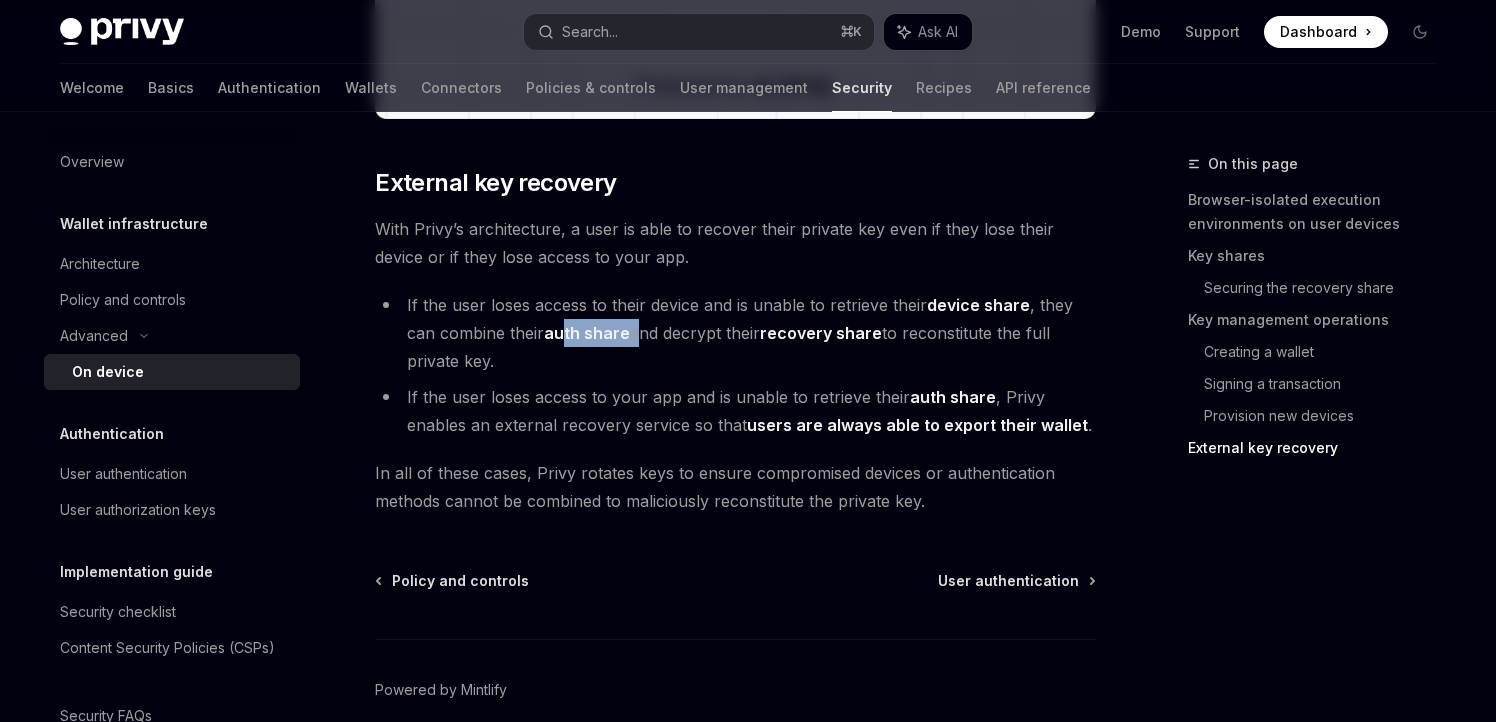 drag, startPoint x: 566, startPoint y: 333, endPoint x: 637, endPoint y: 334, distance: 71.00704 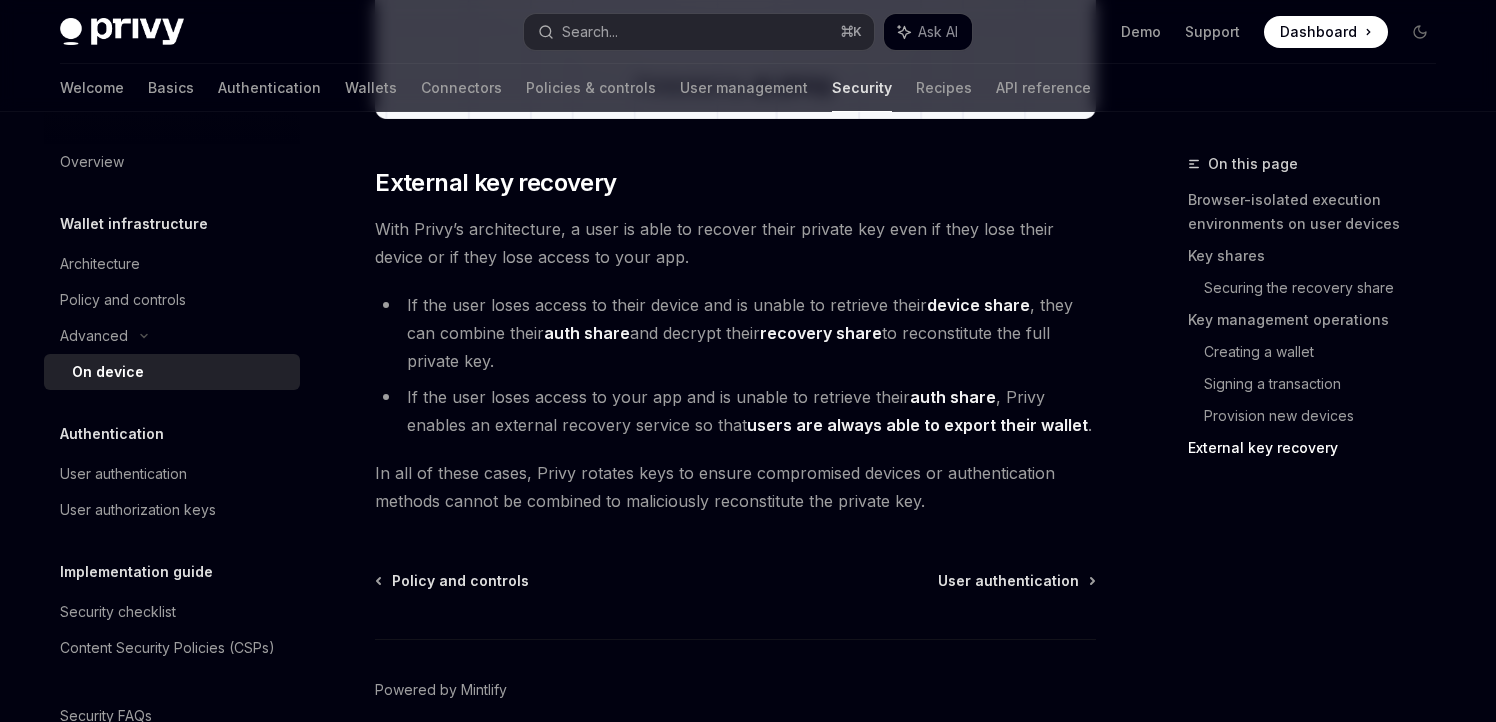 click on "If the user loses access to their device and is unable to retrieve their  device share , they can combine their  auth share  and decrypt their  recovery share  to reconstitute the full private key." at bounding box center (735, 333) 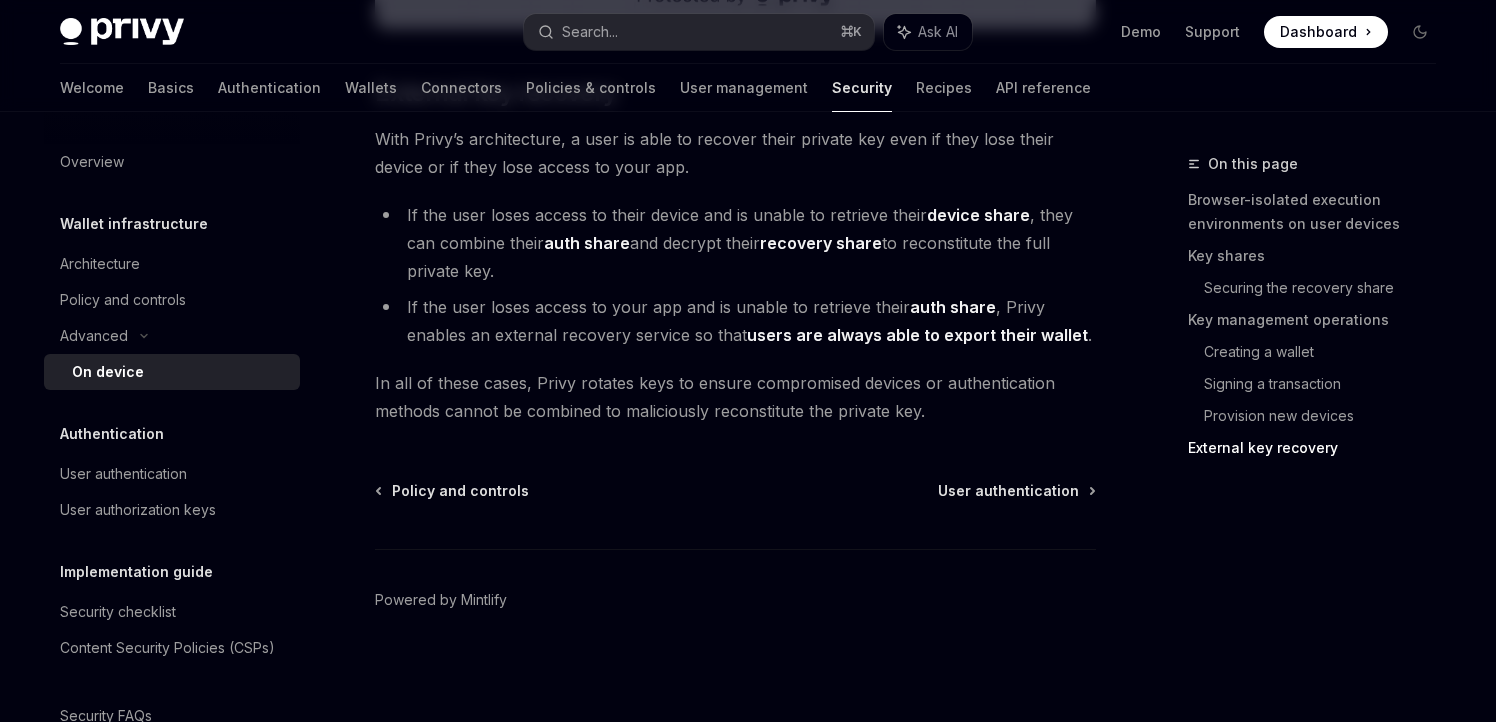 scroll, scrollTop: 5660, scrollLeft: 0, axis: vertical 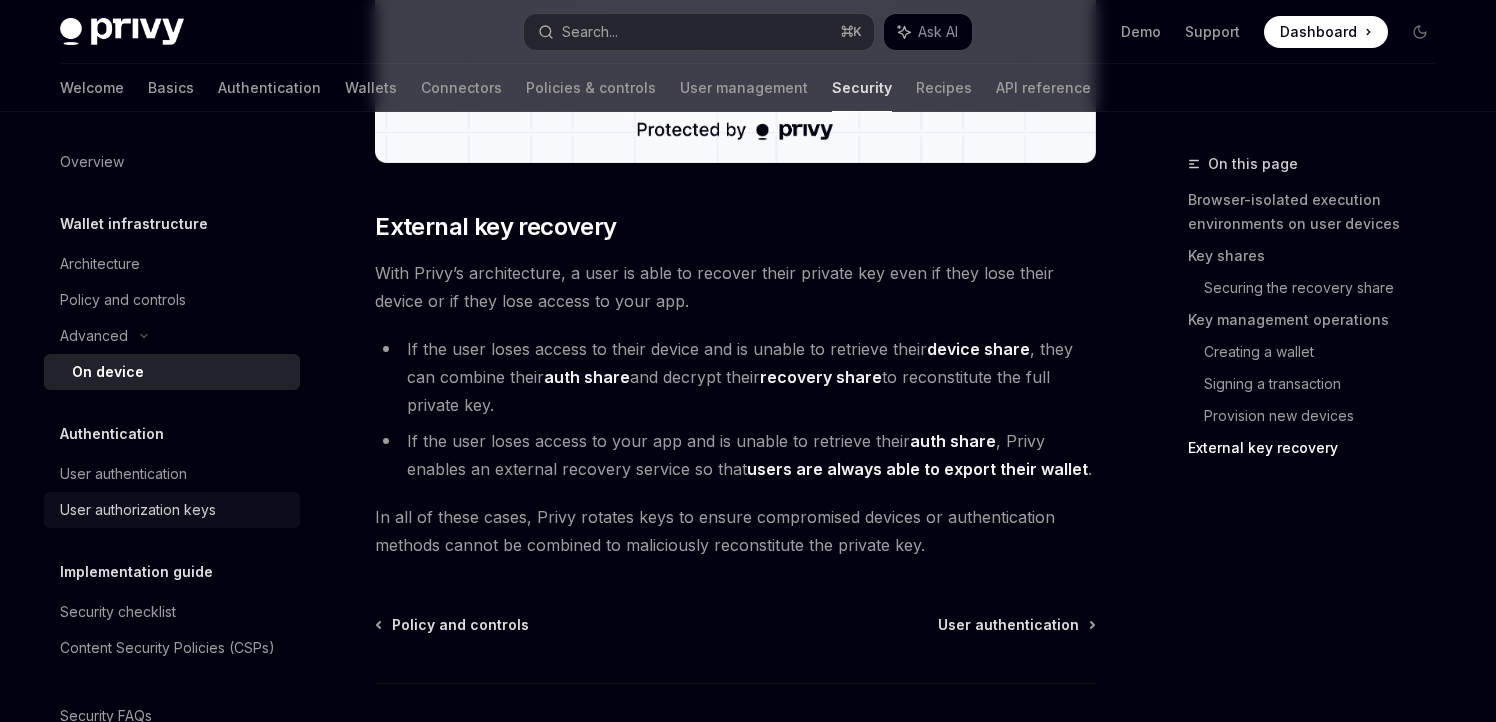 click on "User authorization keys" at bounding box center (138, 510) 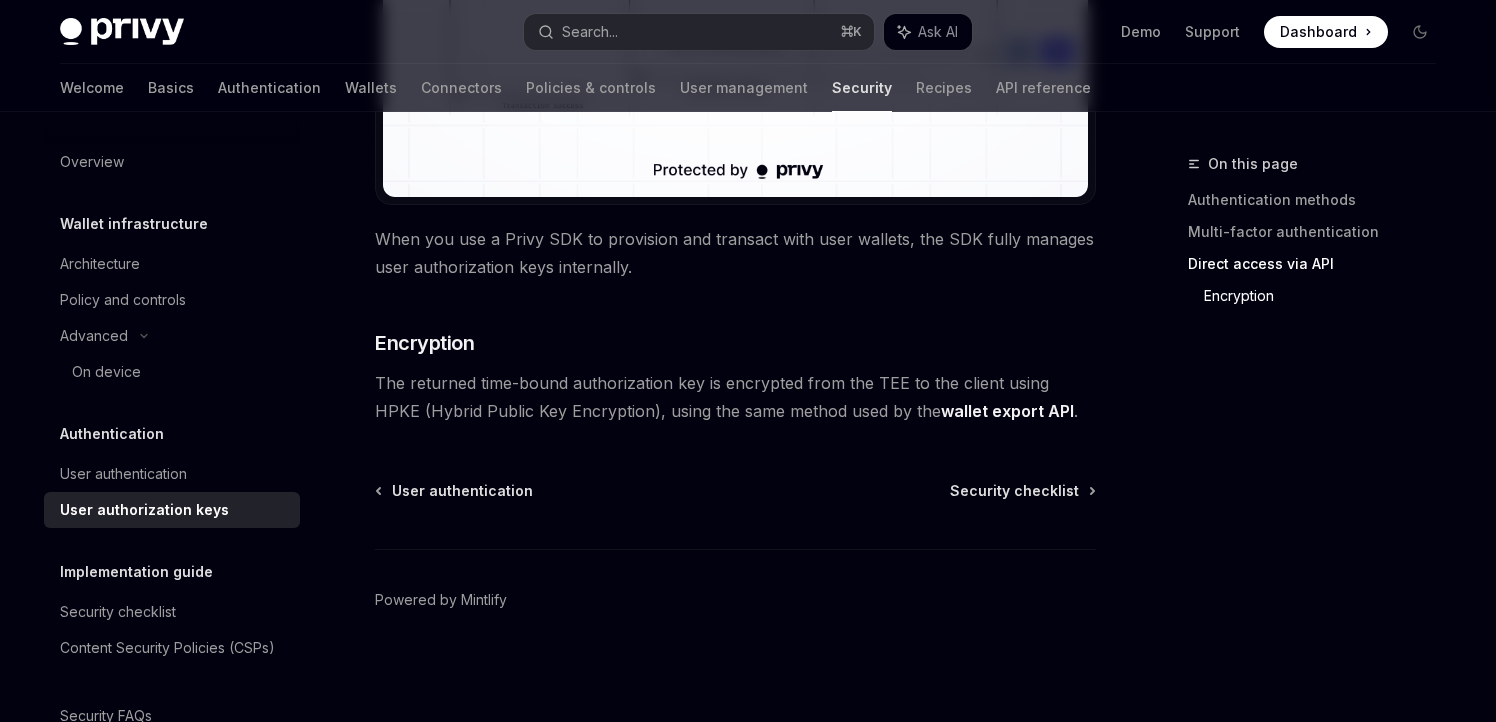 scroll, scrollTop: 1726, scrollLeft: 0, axis: vertical 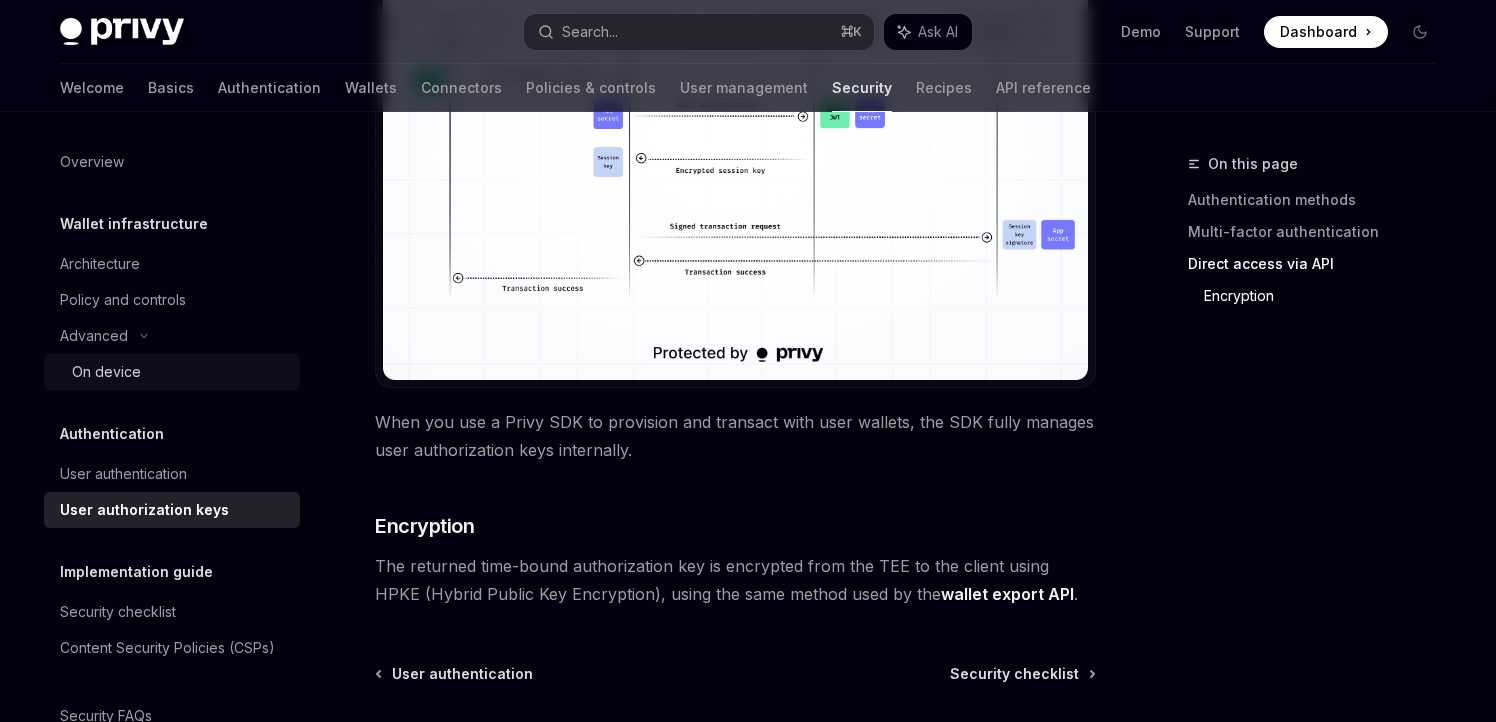 click on "On device" at bounding box center [106, 372] 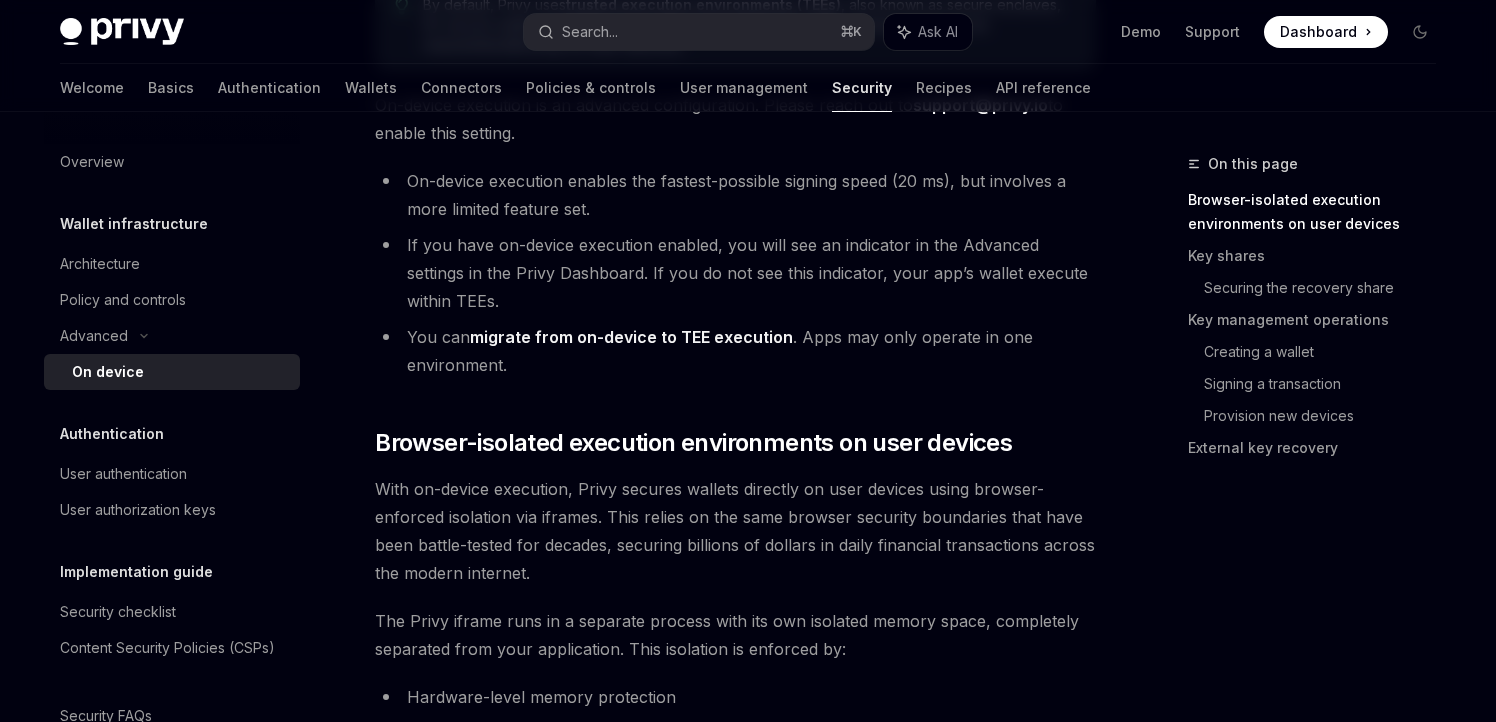 scroll, scrollTop: 527, scrollLeft: 0, axis: vertical 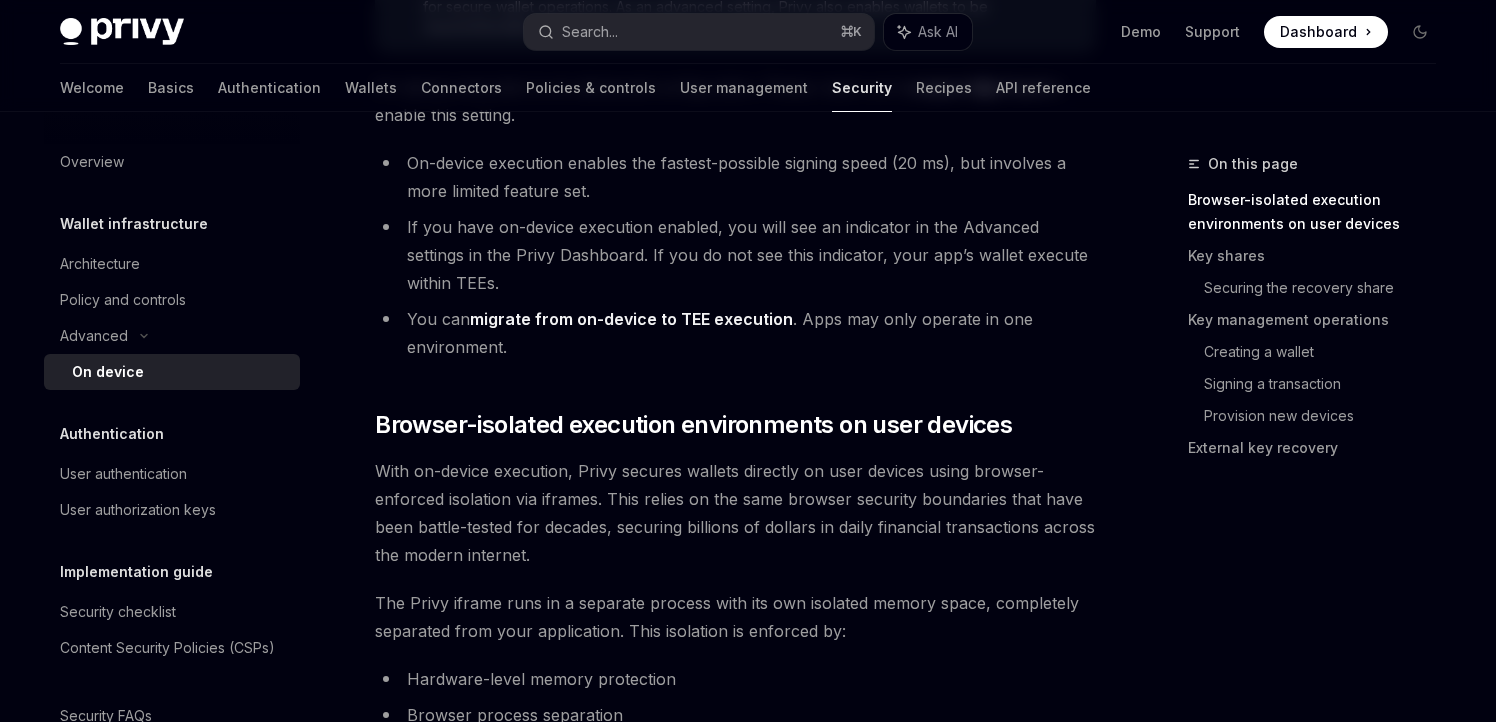 click on "You can  migrate from on-device to TEE execution . Apps may only operate in one environment." at bounding box center [735, 333] 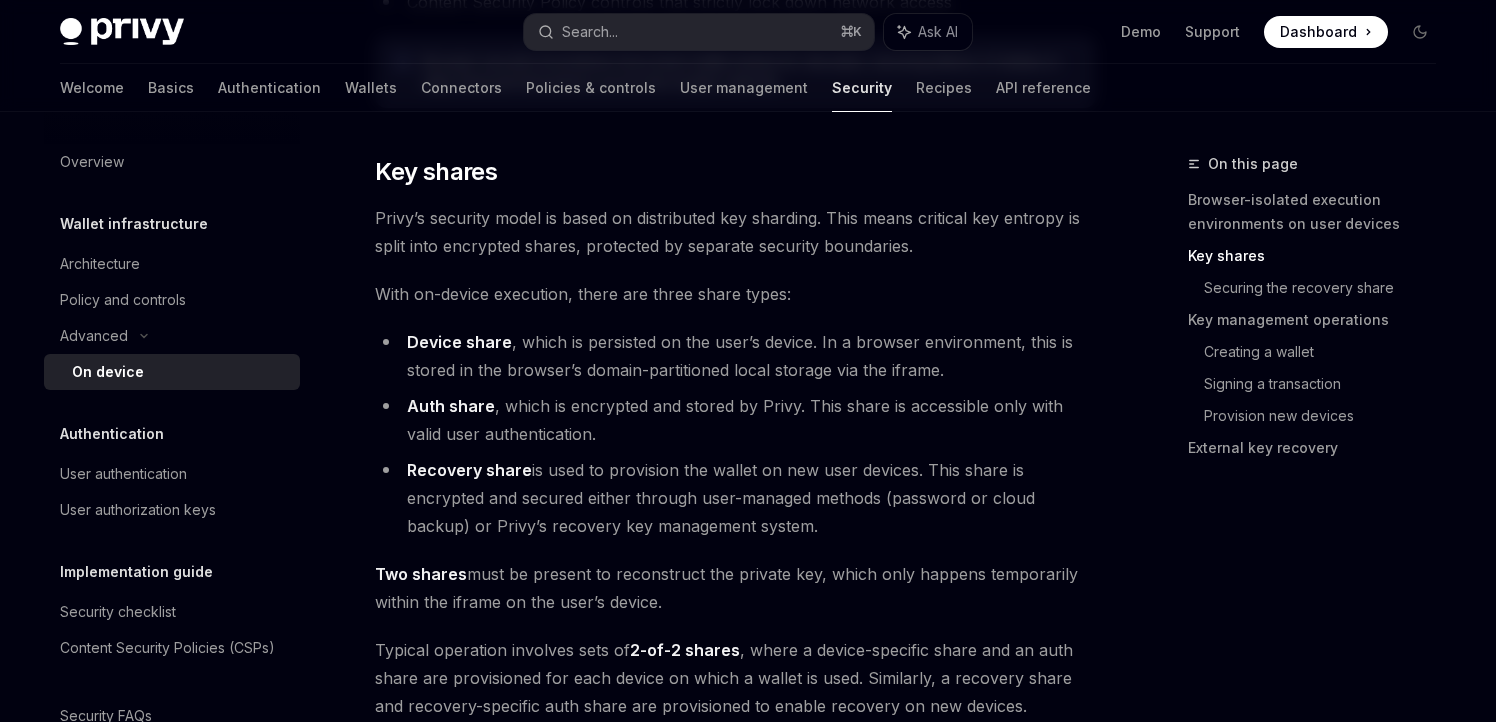 scroll, scrollTop: 1310, scrollLeft: 0, axis: vertical 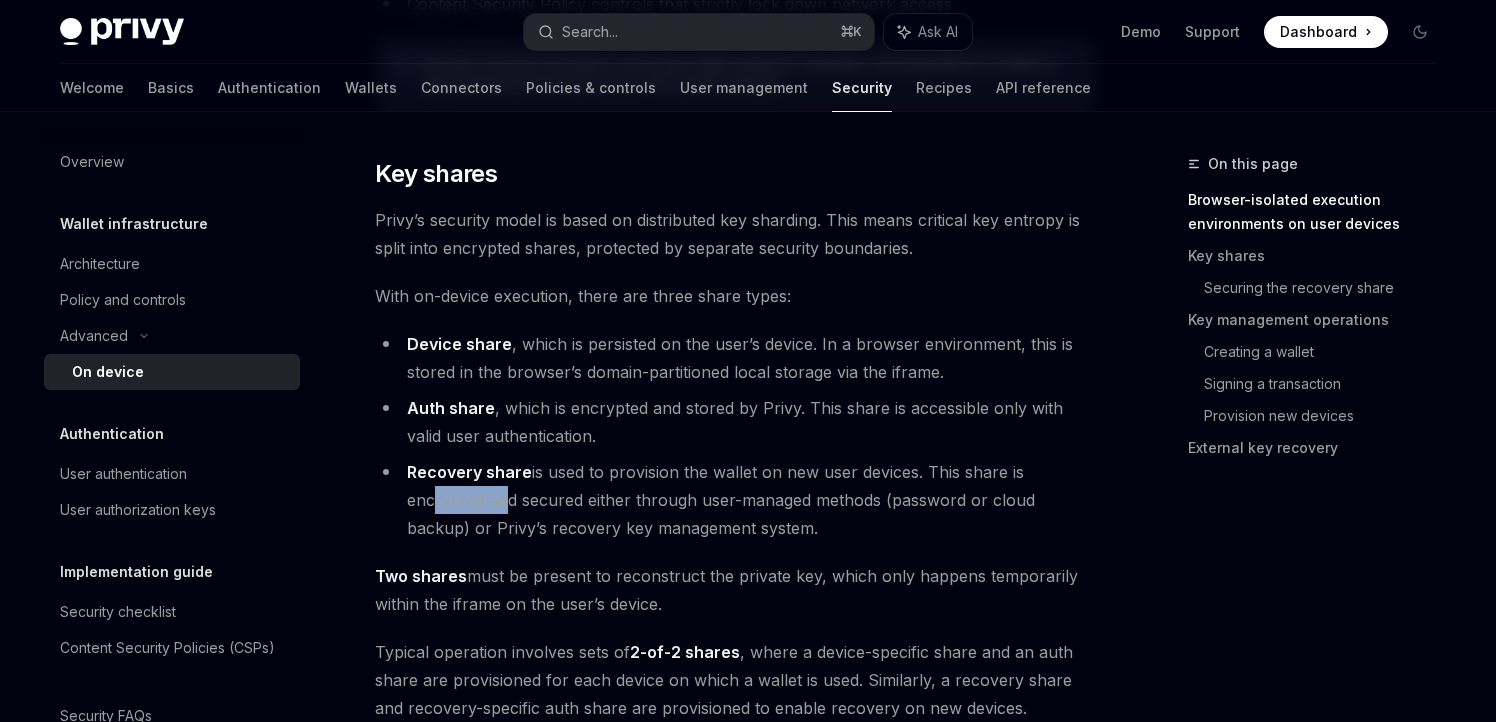 drag, startPoint x: 422, startPoint y: 499, endPoint x: 494, endPoint y: 499, distance: 72 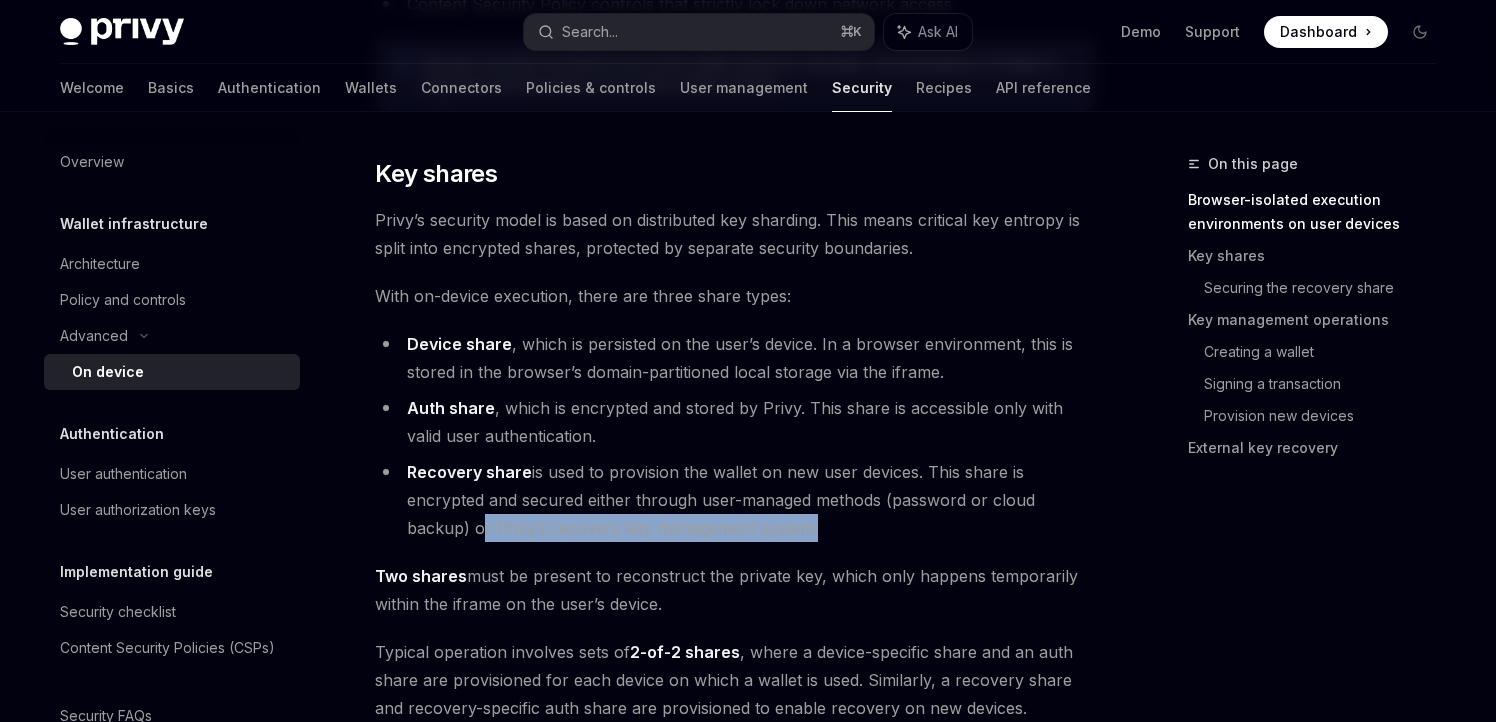 drag, startPoint x: 478, startPoint y: 528, endPoint x: 873, endPoint y: 547, distance: 395.4567 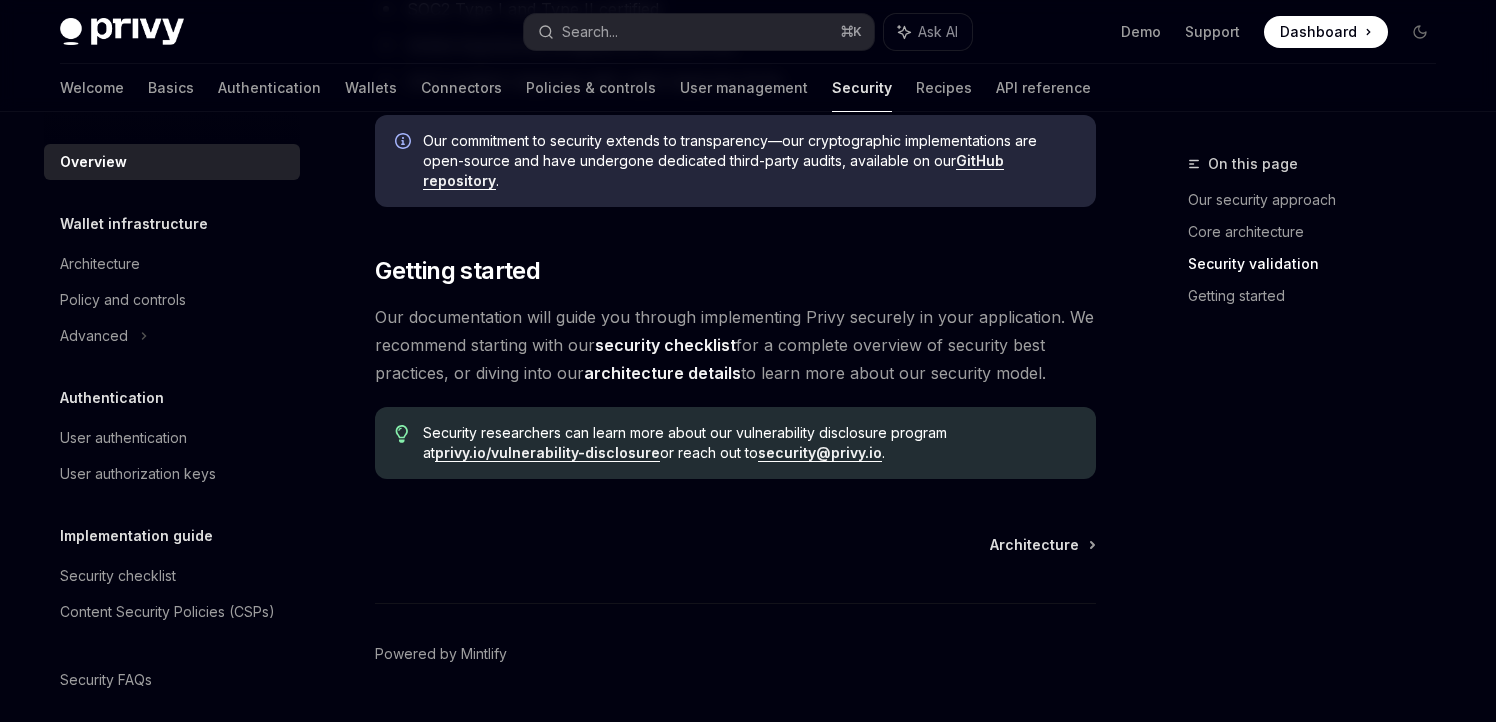 scroll, scrollTop: 1523, scrollLeft: 0, axis: vertical 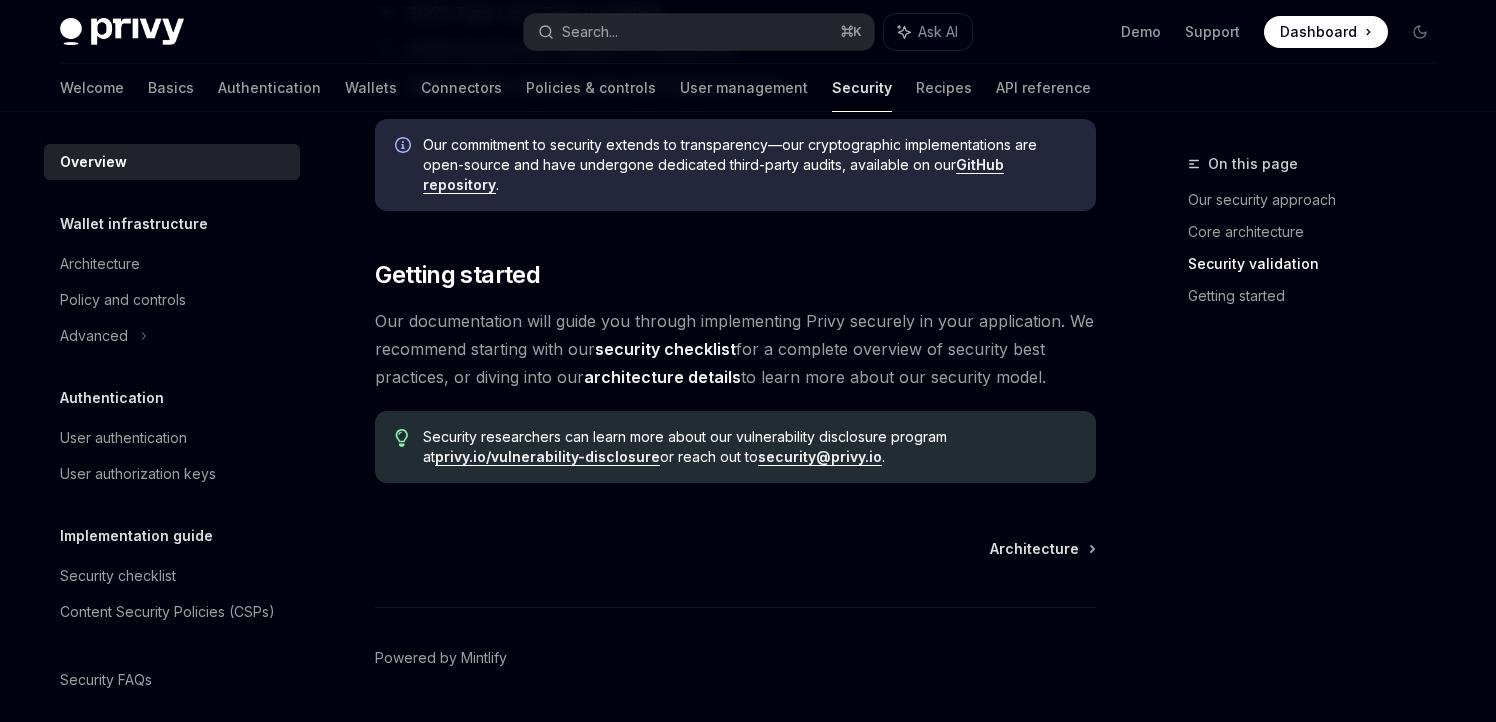 click on "architecture details" at bounding box center [662, 377] 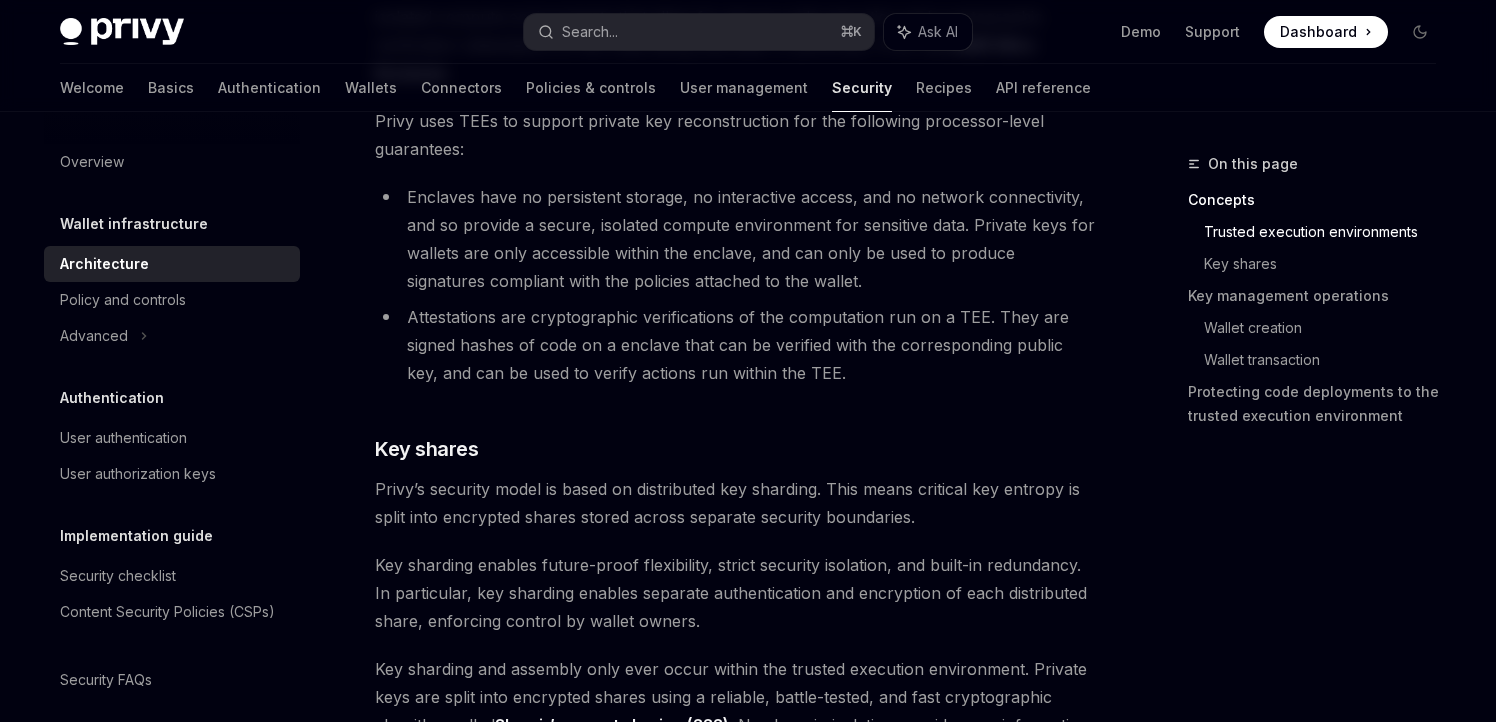 scroll, scrollTop: 599, scrollLeft: 0, axis: vertical 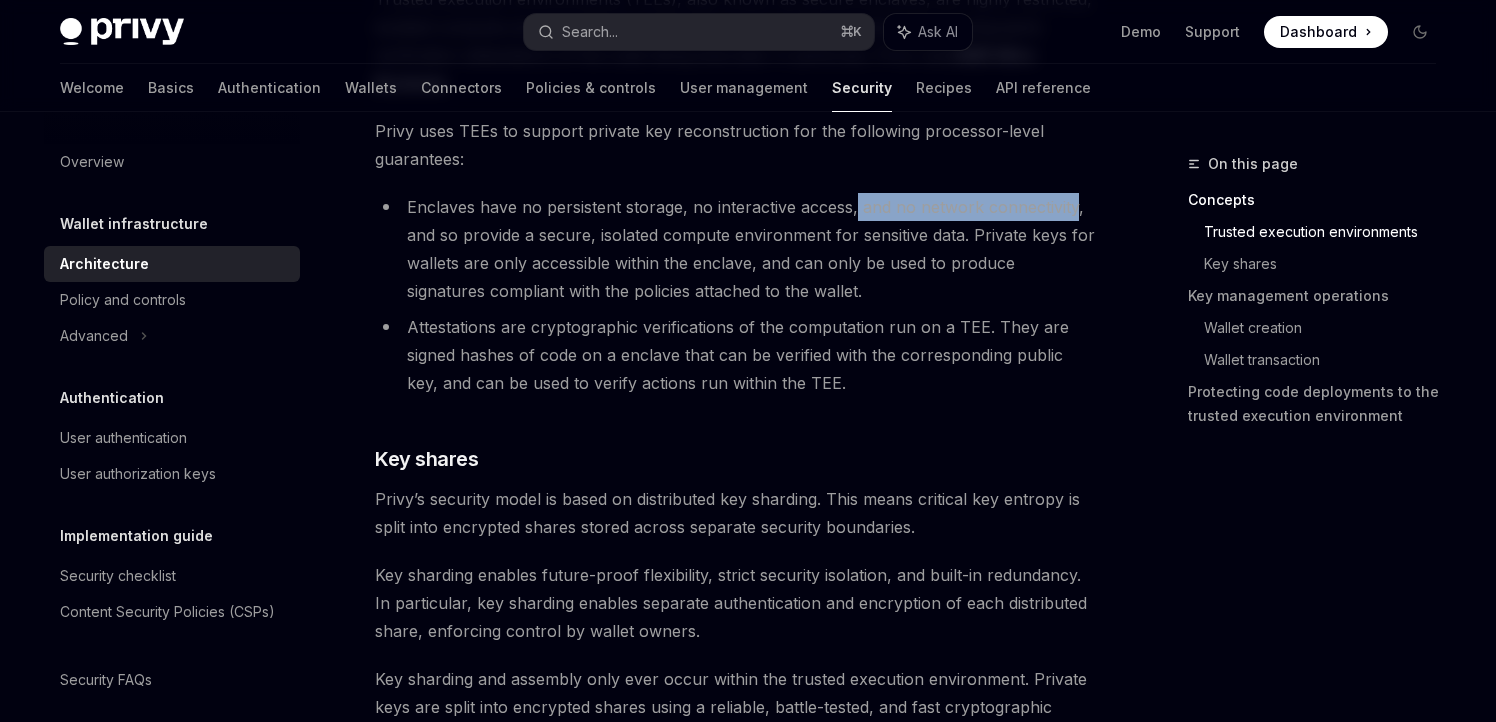 drag, startPoint x: 853, startPoint y: 210, endPoint x: 1073, endPoint y: 212, distance: 220.0091 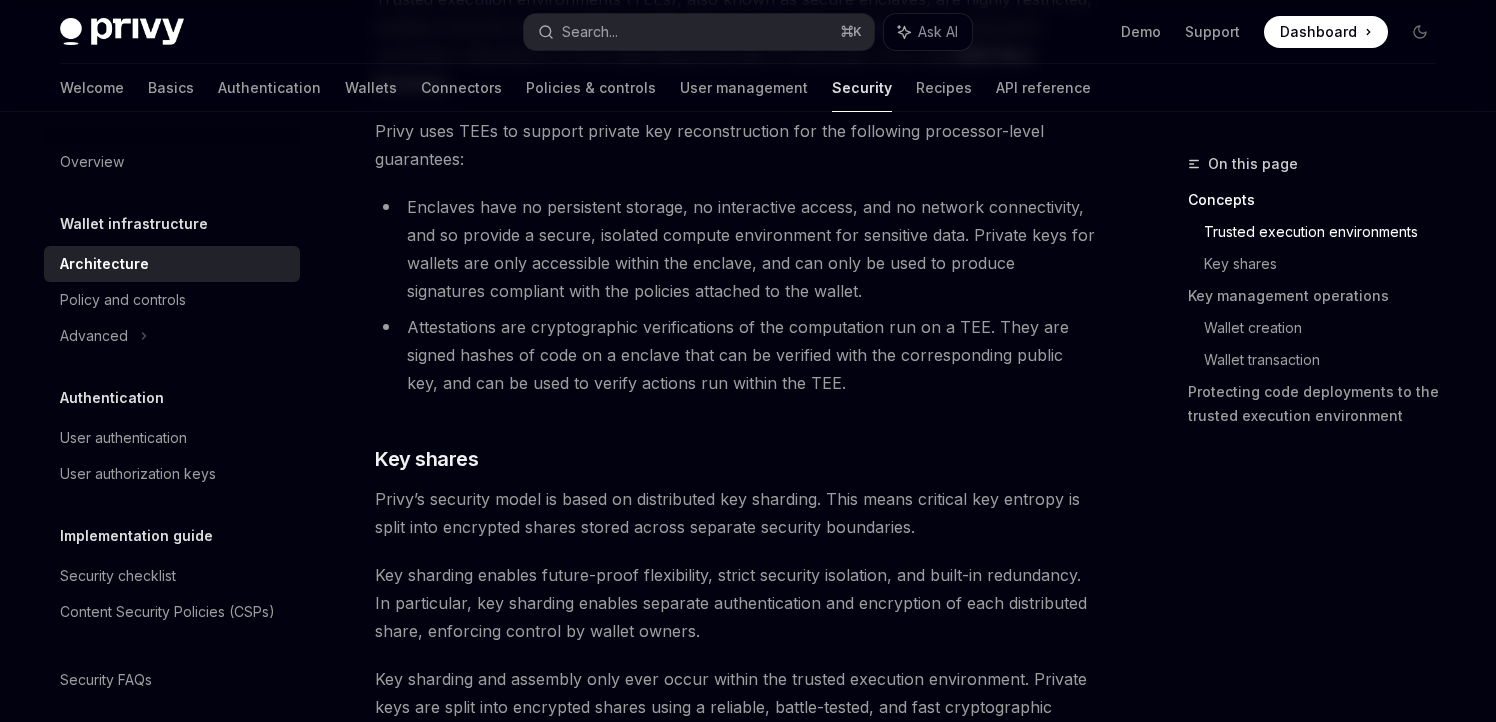 click on "Wallet infrastructure Security architecture Privy’s security architecture combines trusted execution environments (TEEs) with distributed key sharding to protect your users’ assets. Simply put:
Keys are only stored as  encrypted shares distributed across separate security boundaries.
Keys are only  temporarily reconstructed within trusted execution environments  when needed for specific operations, under the wallet owner’s control.
​ Concepts
​ Trusted execution environments
Trusted execution environments (TEEs), also known as secure enclaves, are highly restricted, isolated compute environments that allow for secure code execution and cryptographic verification (attestation) of the code being executed. In particular, Privy uses  AWS Nitro Enclaves .
Privy uses TEEs to support private key reconstruction for the following processor-level guarantees:
​ Key shares
Shamir’s secret sharing (SSS) . No share in isolation provides any information or access to the wallet." at bounding box center (748, 1975) 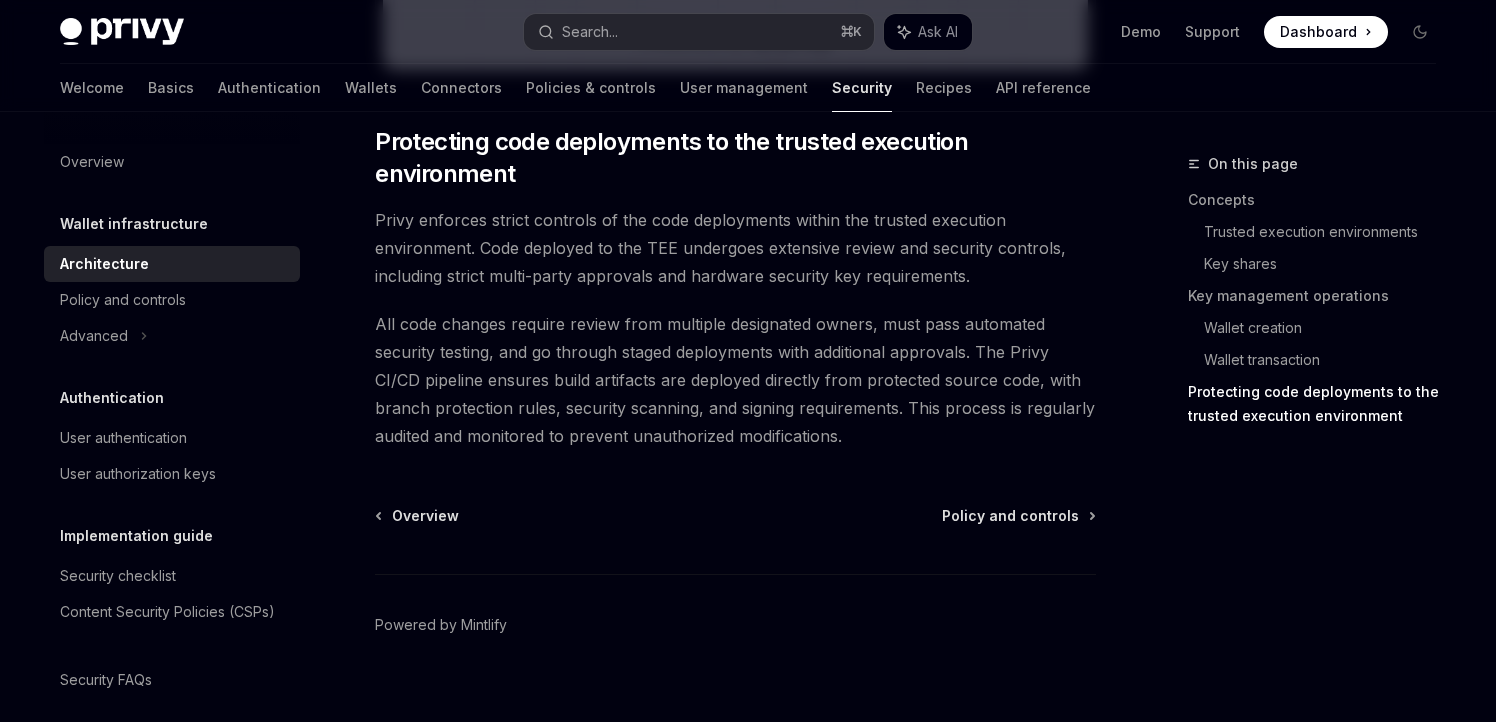 scroll, scrollTop: 4286, scrollLeft: 0, axis: vertical 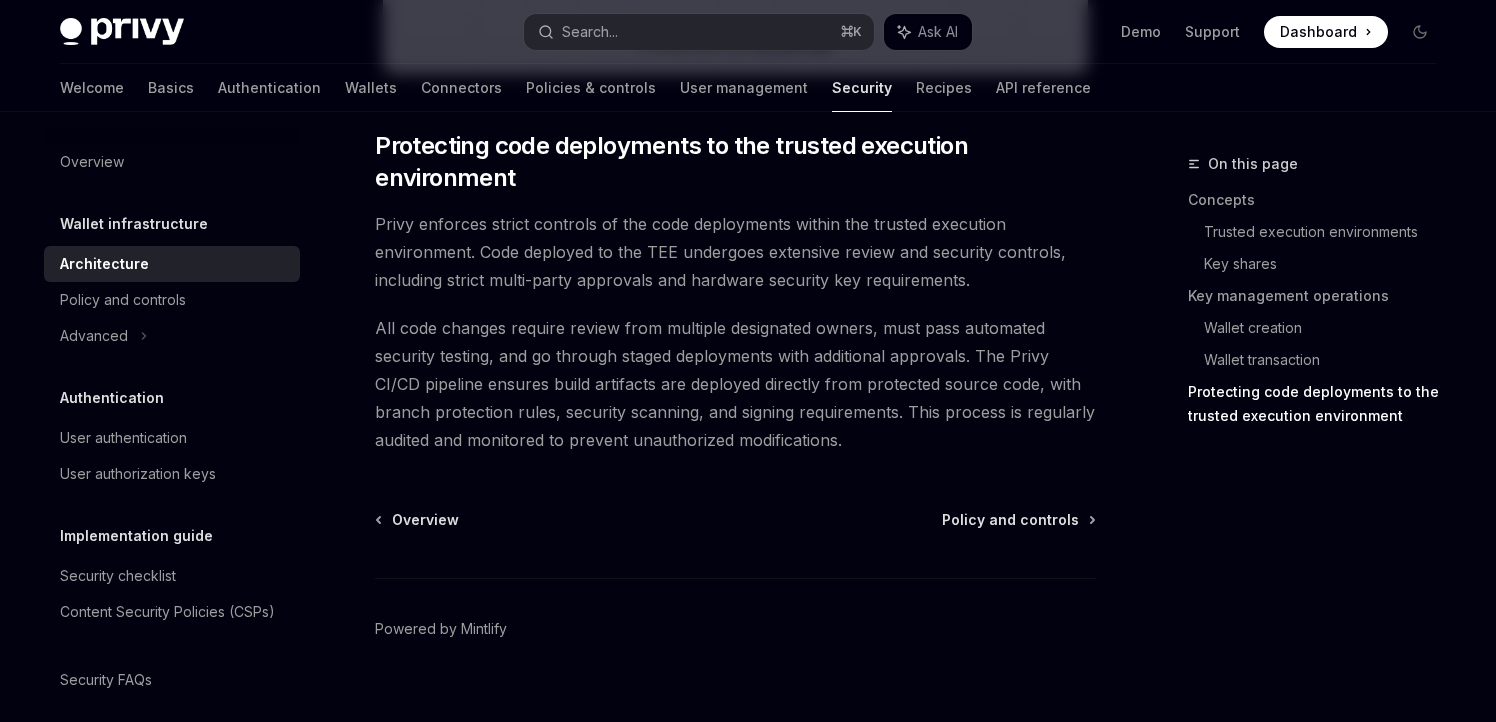 click on "Wallet infrastructure Security architecture Privy’s security architecture combines trusted execution environments (TEEs) with distributed key sharding to protect your users’ assets. Simply put:
Keys are only stored as  encrypted shares distributed across separate security boundaries.
Keys are only  temporarily reconstructed within trusted execution environments  when needed for specific operations, under the wallet owner’s control.
​ Concepts
​ Trusted execution environments
Trusted execution environments (TEEs), also known as secure enclaves, are highly restricted, isolated compute environments that allow for secure code execution and cryptographic verification (attestation) of the code being executed. In particular, Privy uses  AWS Nitro Enclaves .
Privy uses TEEs to support private key reconstruction for the following processor-level guarantees:
​ Key shares
Shamir’s secret sharing (SSS) . No share in isolation provides any information or access to the wallet." at bounding box center [748, -1712] 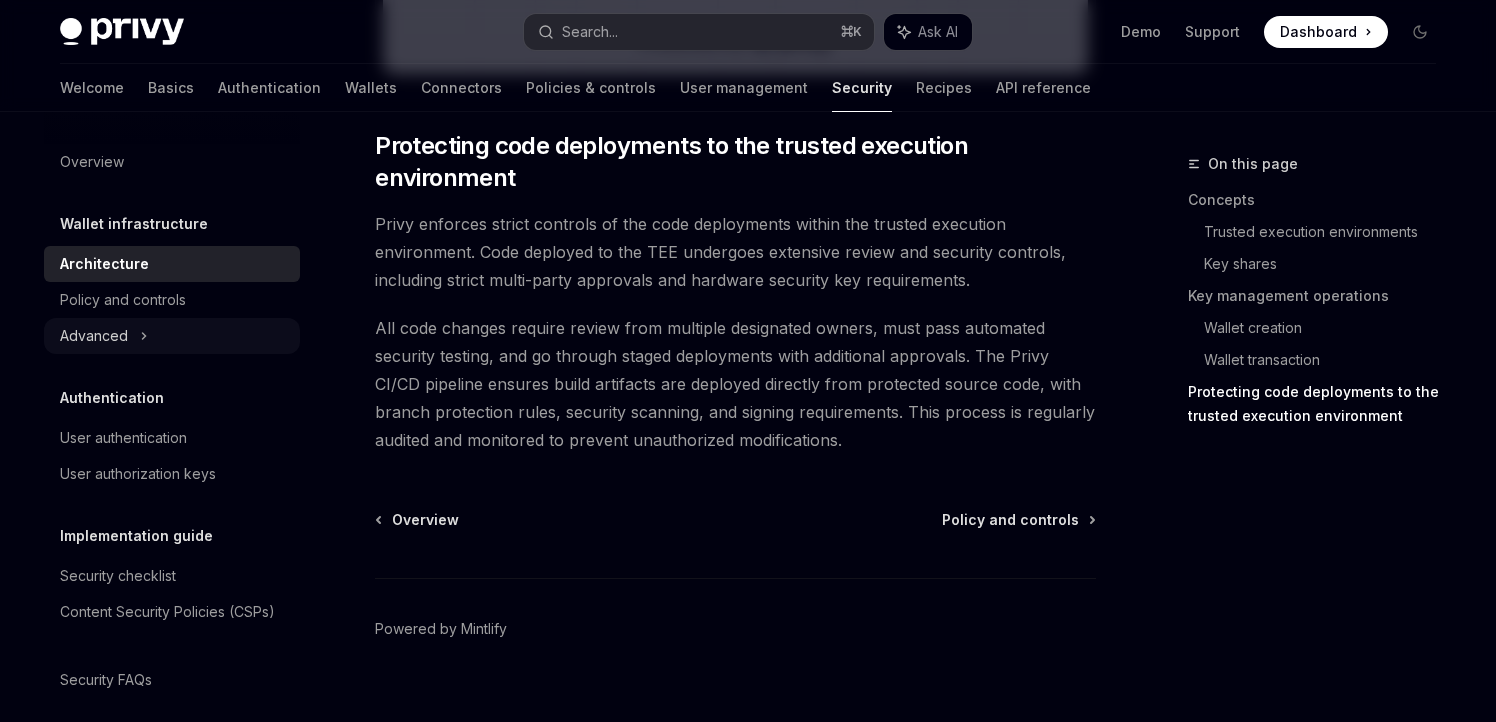 click on "Advanced" at bounding box center [94, 336] 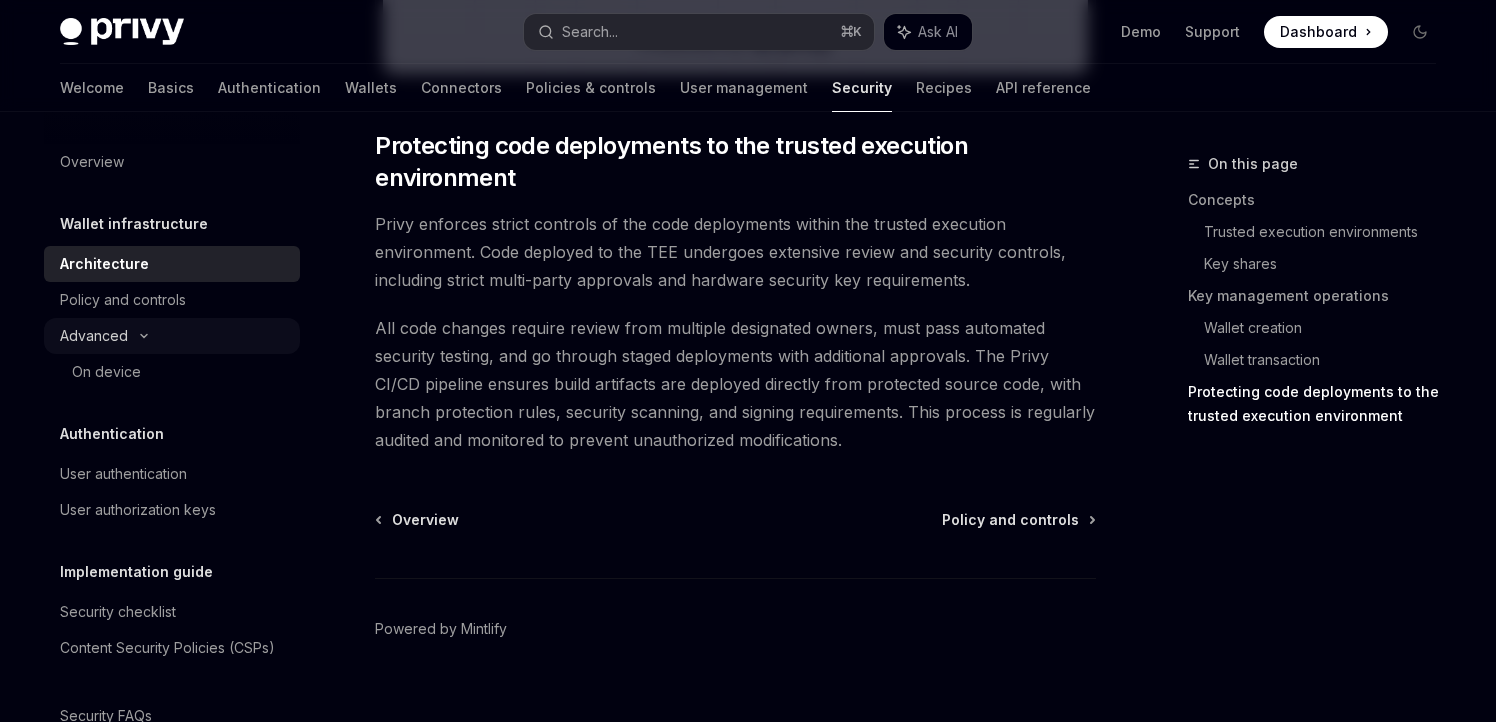 scroll, scrollTop: 0, scrollLeft: 0, axis: both 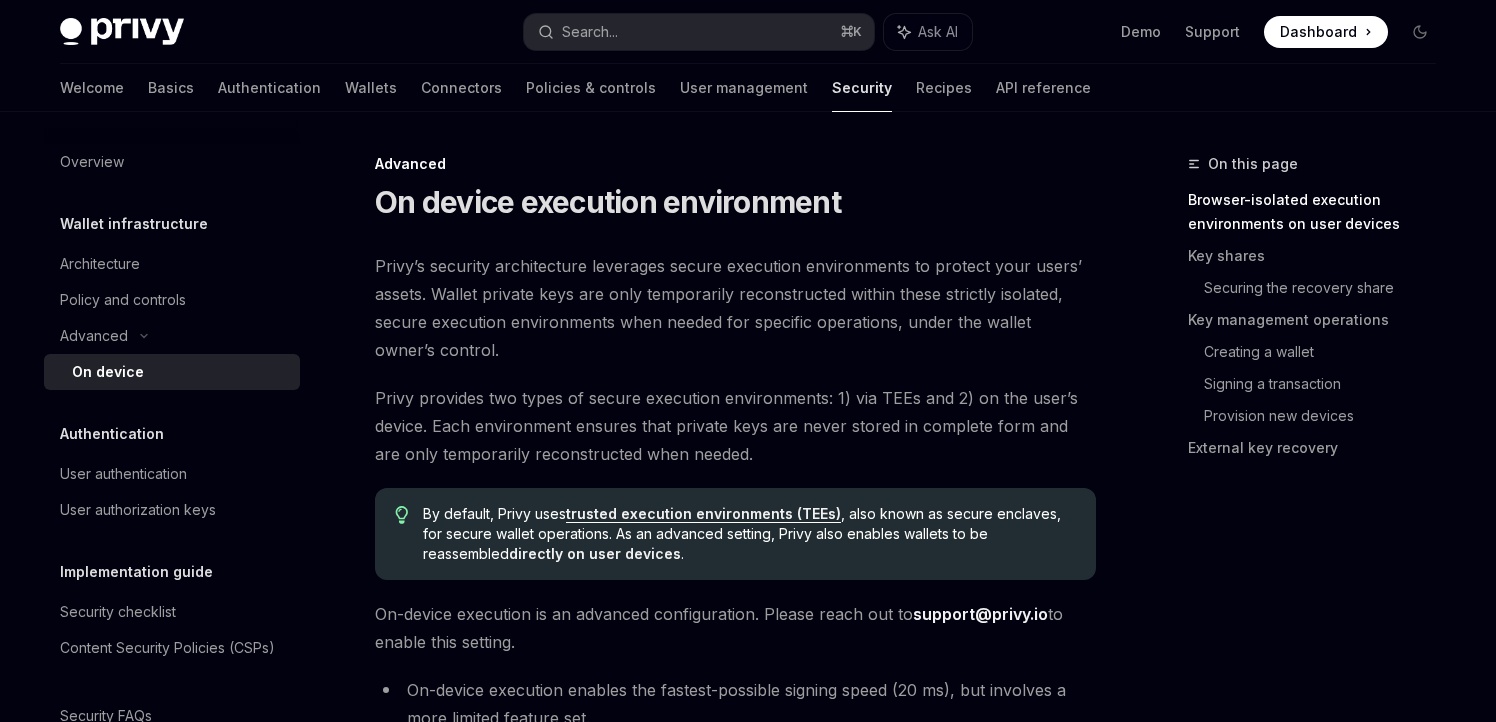 click on "Advanced On device execution environment Privy’s security architecture leverages secure execution environments to protect your users’ assets. Wallet private keys are only temporarily reconstructed within these strictly isolated, secure execution environments when needed for specific operations, under the wallet owner’s control.
Privy provides two types of secure execution environments: 1) via TEEs and 2) on the user’s device. Each environment ensures that private keys are never stored in complete form and are only temporarily reconstructed when needed.
By default, Privy uses  trusted execution environments
(TEEs) , also known as secure enclaves, for secure
wallet operations. As an advanced setting, Privy also enables wallets to be reassembled  directly
on user devices .
On-device execution is an advanced configuration. Please reach out to  support@privy.io  to enable this setting.
On-device execution enables the fastest-possible signing speed (20 ms), but involves a more limited feature set." at bounding box center (748, 3247) 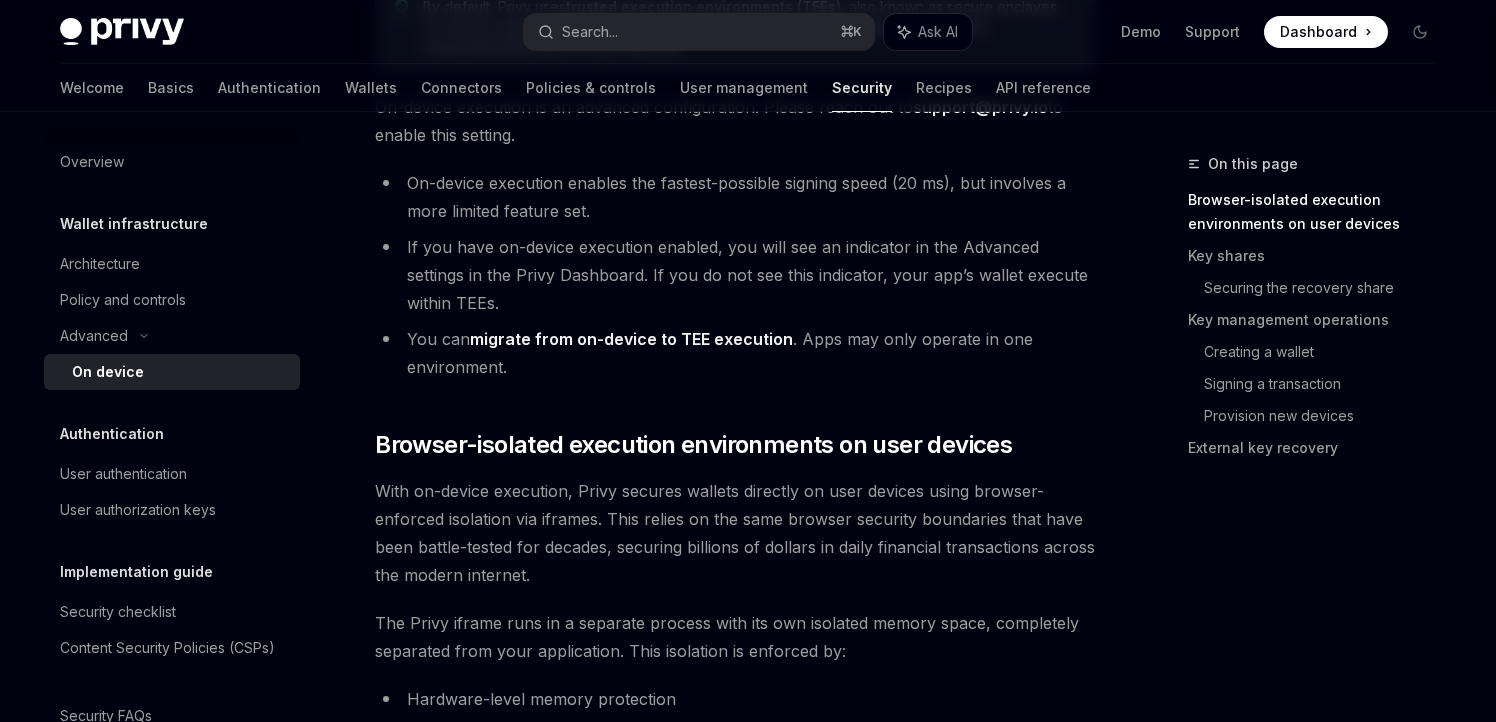 scroll, scrollTop: 504, scrollLeft: 0, axis: vertical 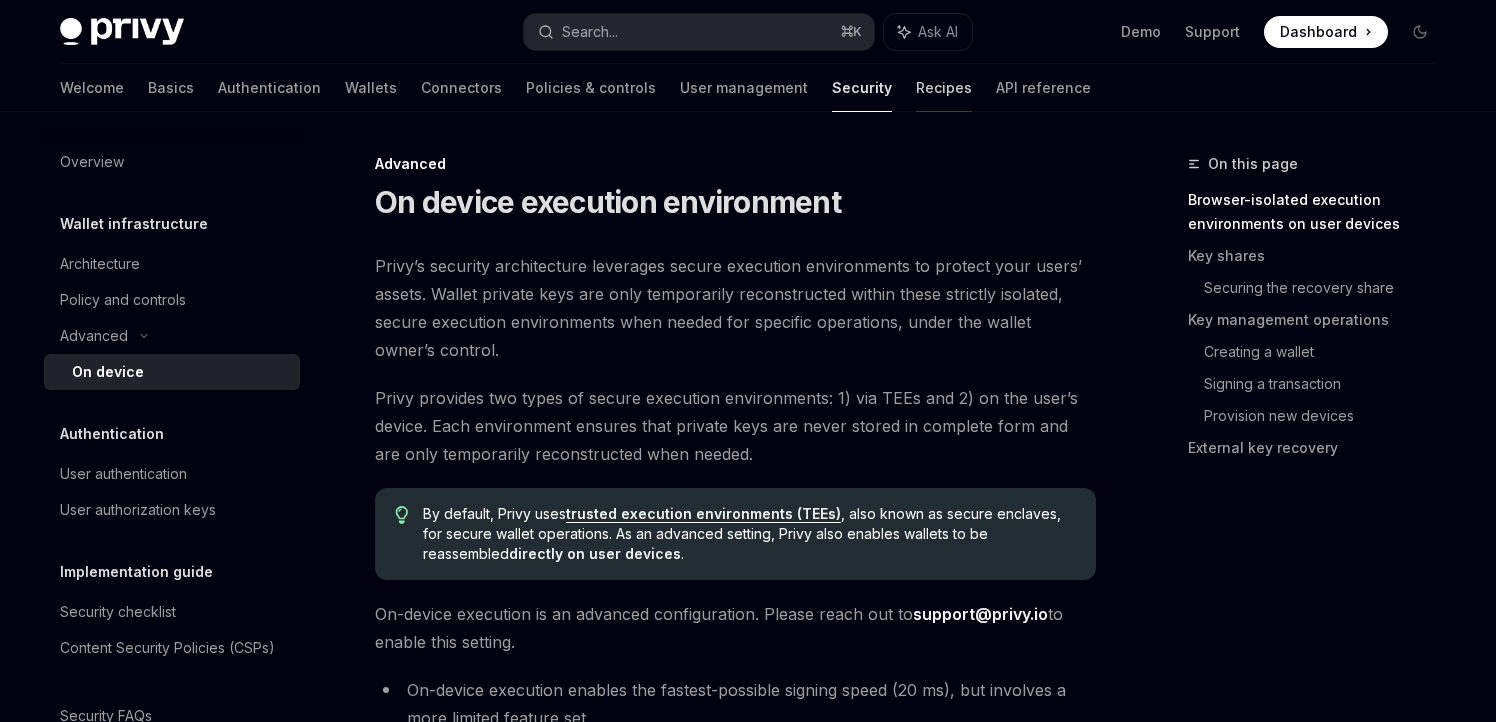 click on "Recipes" at bounding box center [944, 88] 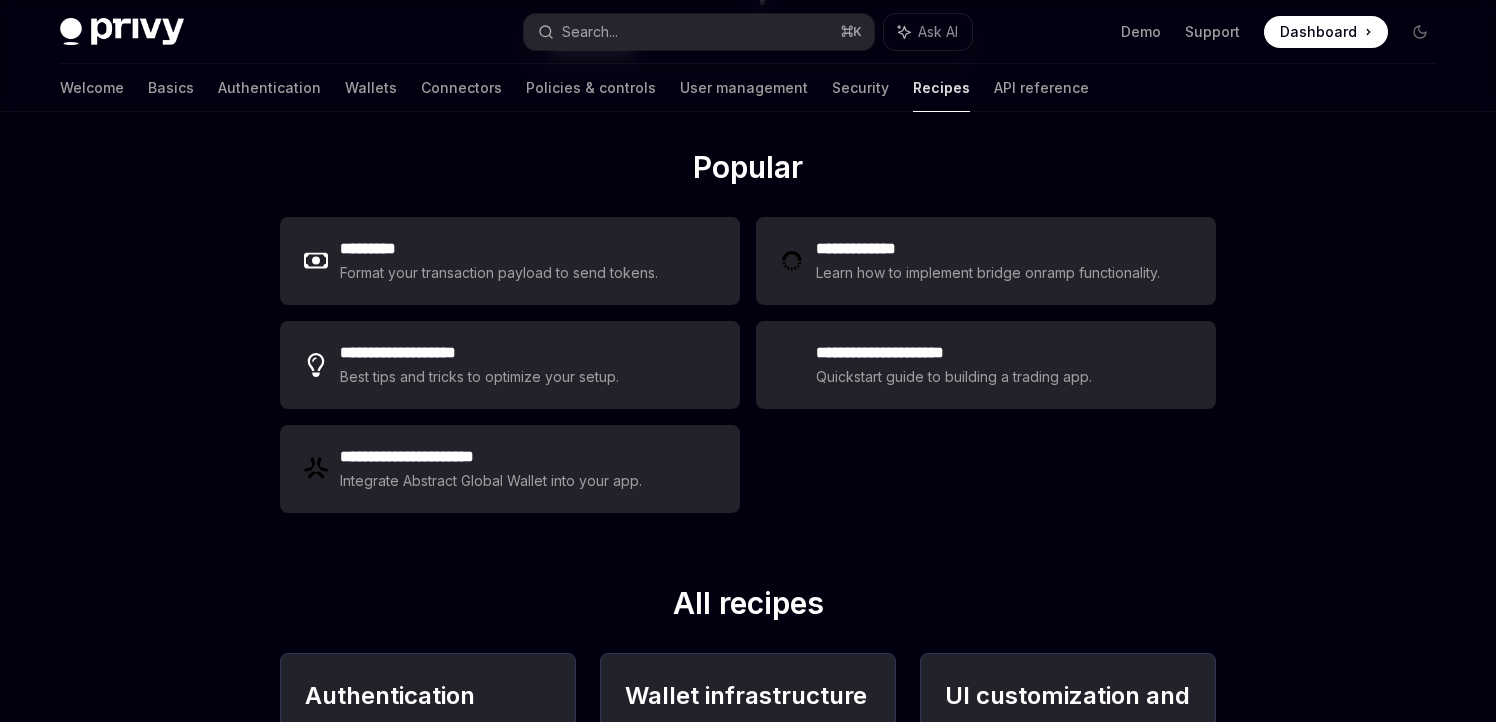 scroll, scrollTop: 245, scrollLeft: 0, axis: vertical 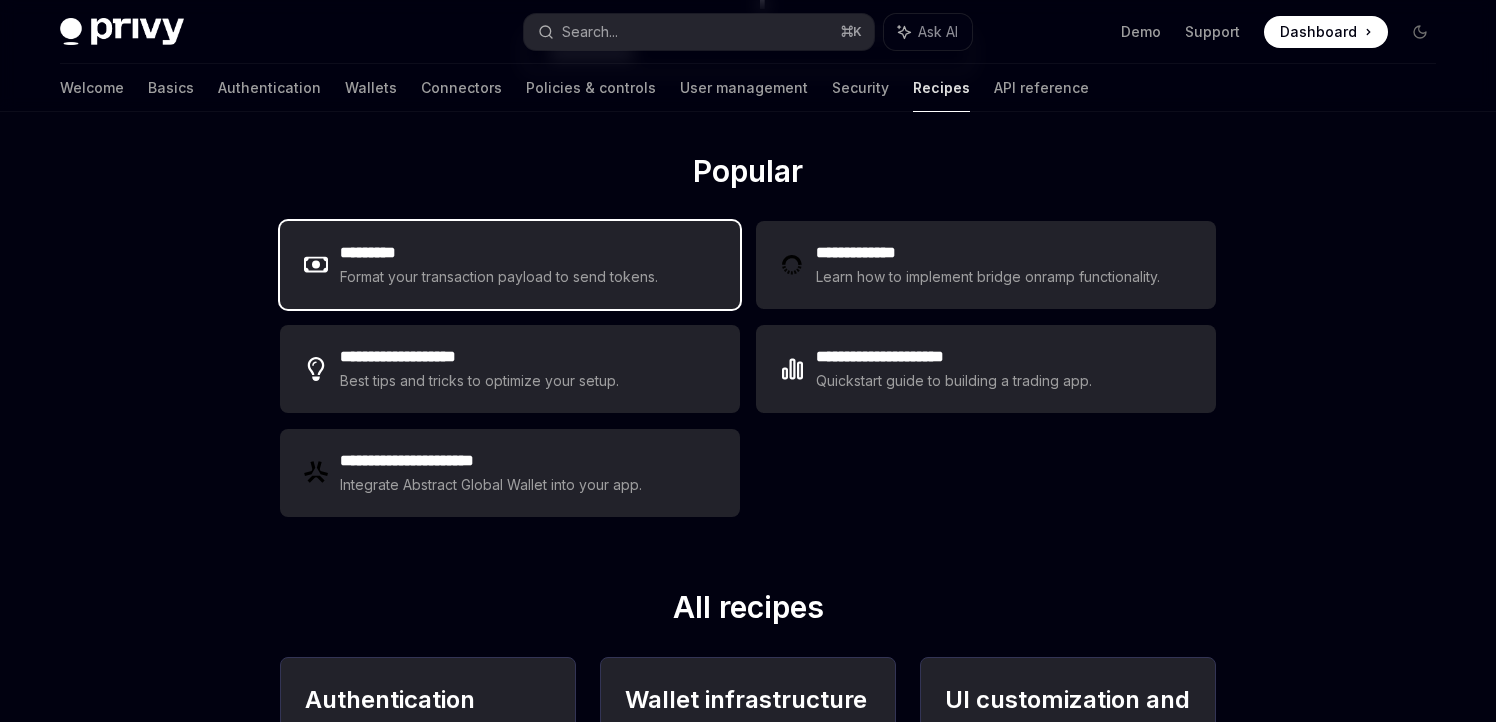 click on "********* Format your transaction payload to send tokens." at bounding box center (510, 265) 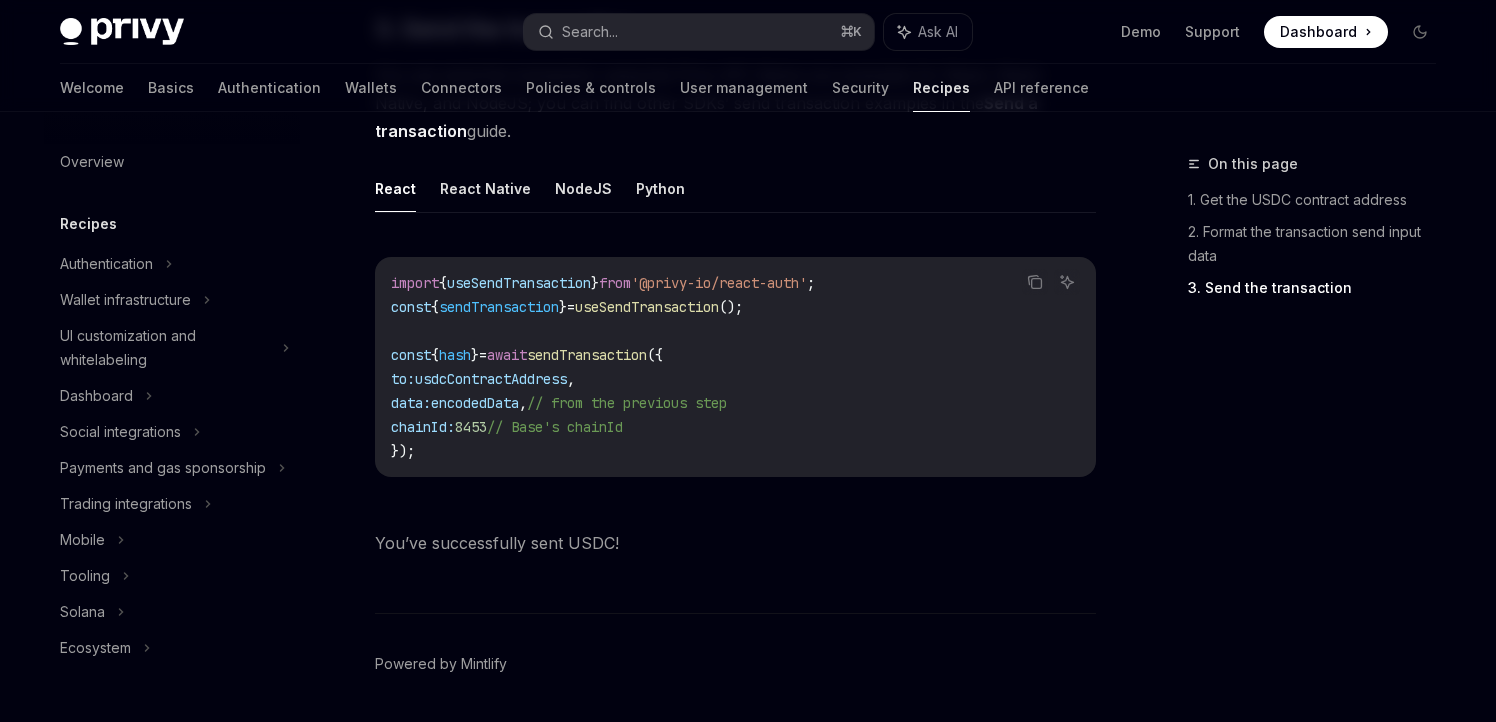 scroll, scrollTop: 1653, scrollLeft: 0, axis: vertical 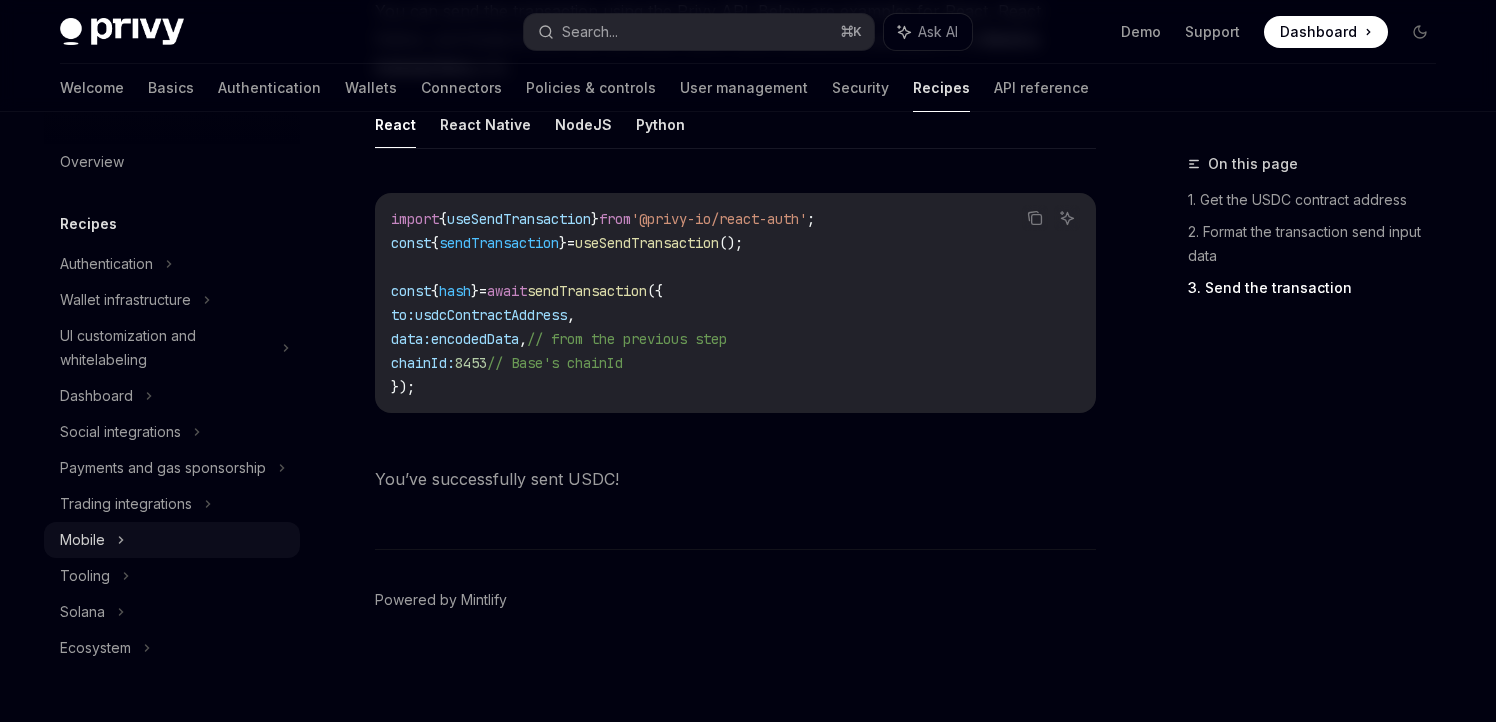 click on "Mobile" at bounding box center (82, 540) 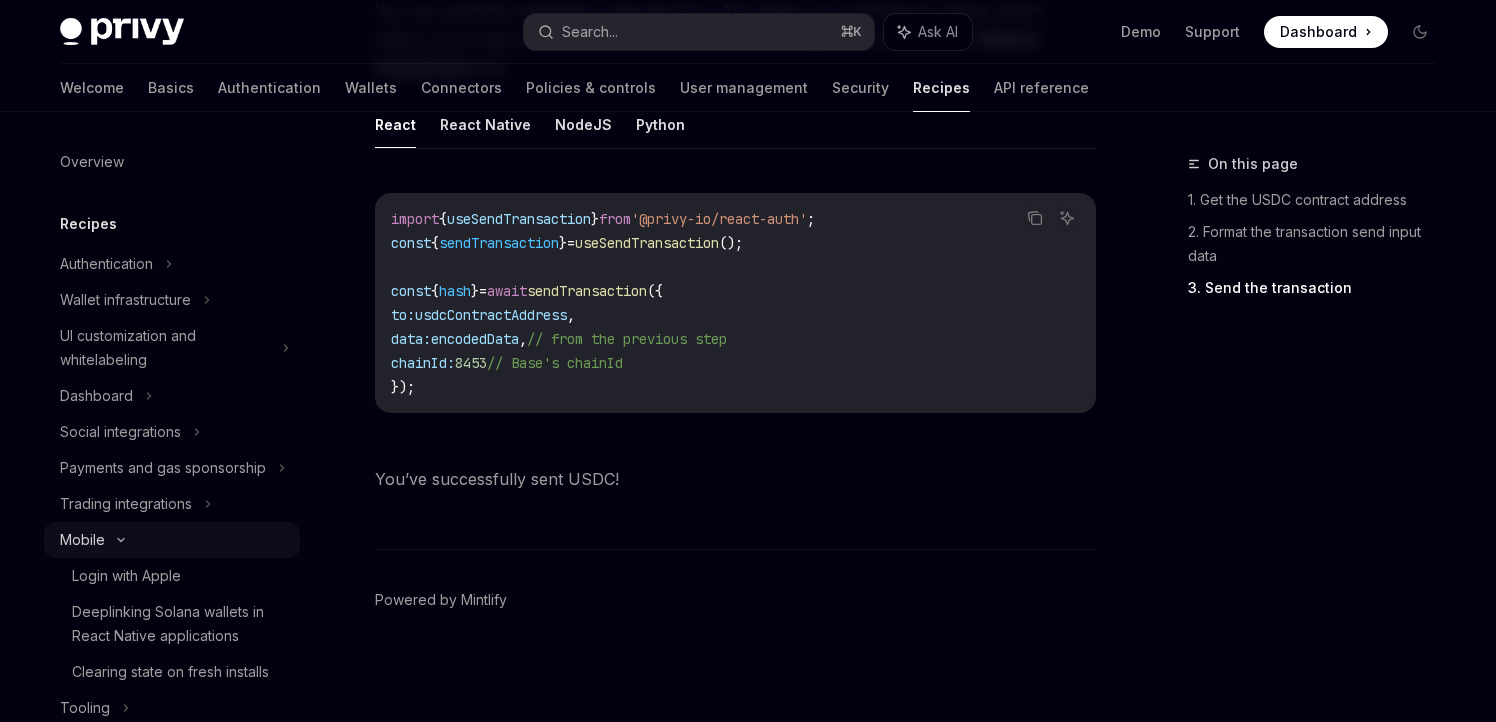 scroll, scrollTop: 0, scrollLeft: 0, axis: both 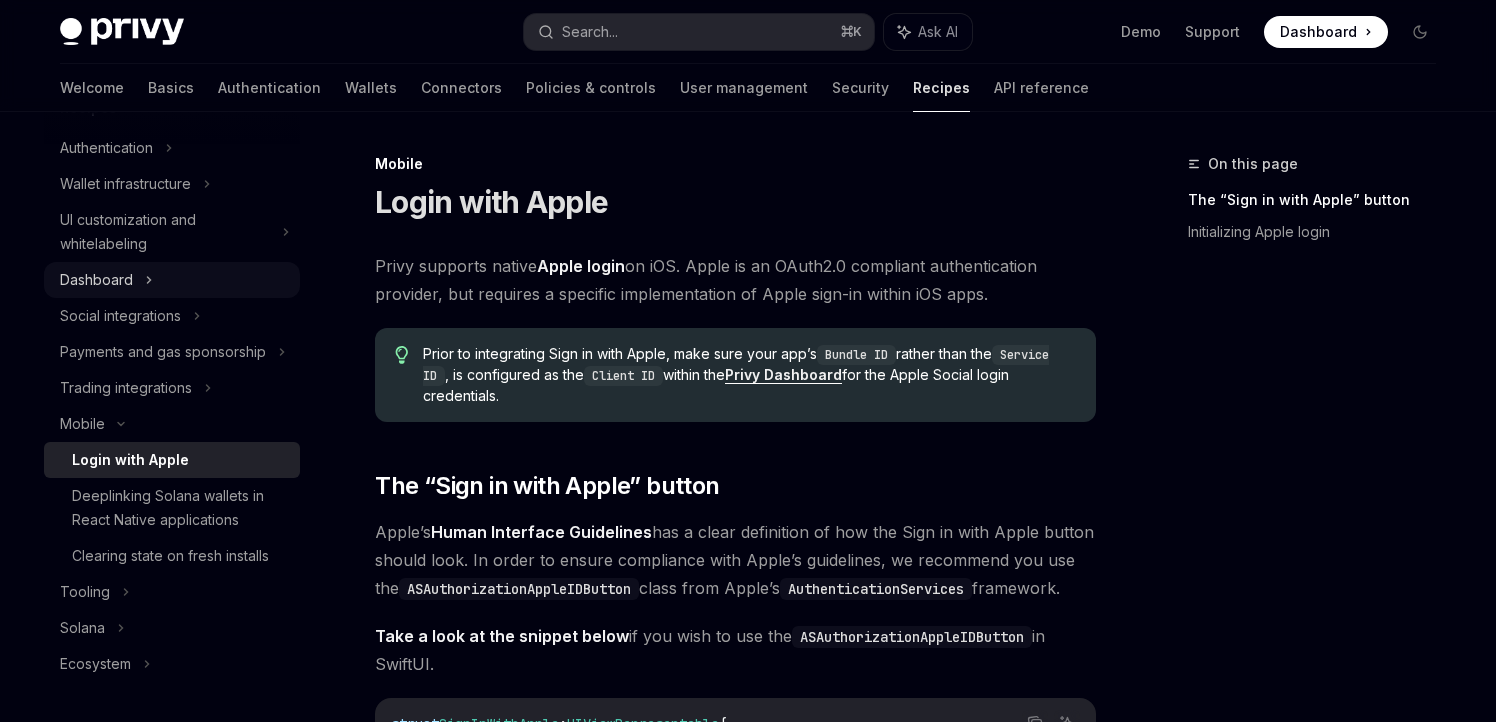 click on "Dashboard" at bounding box center [96, 280] 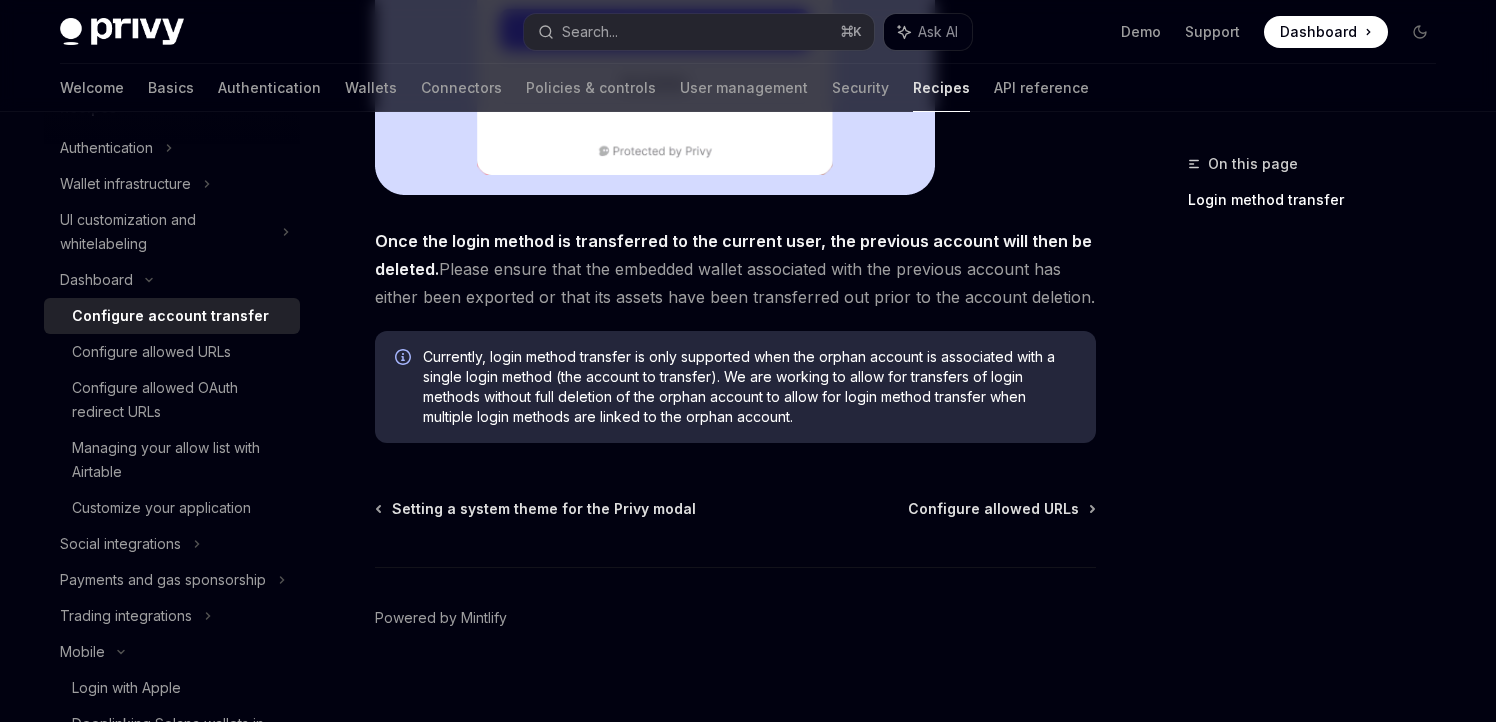 scroll, scrollTop: 831, scrollLeft: 0, axis: vertical 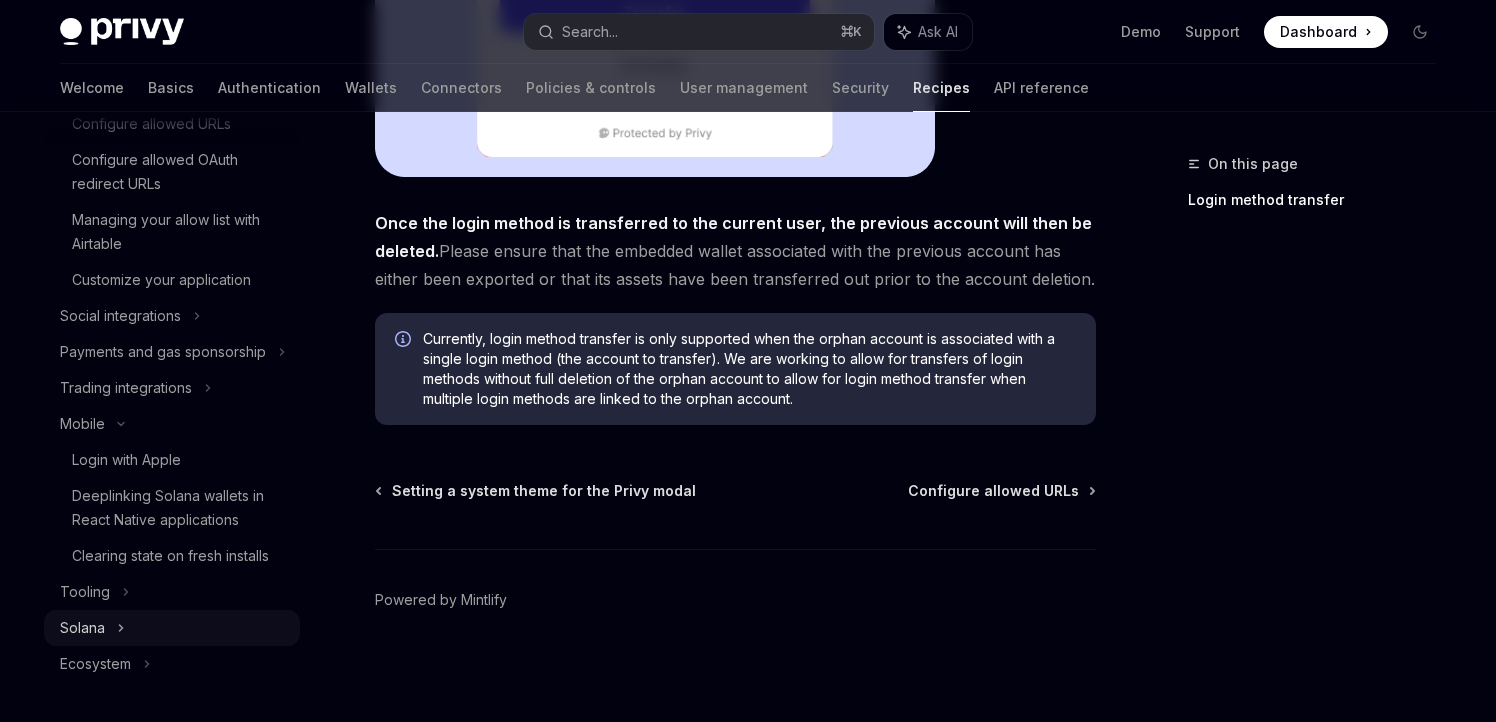 click on "Solana" at bounding box center [82, 628] 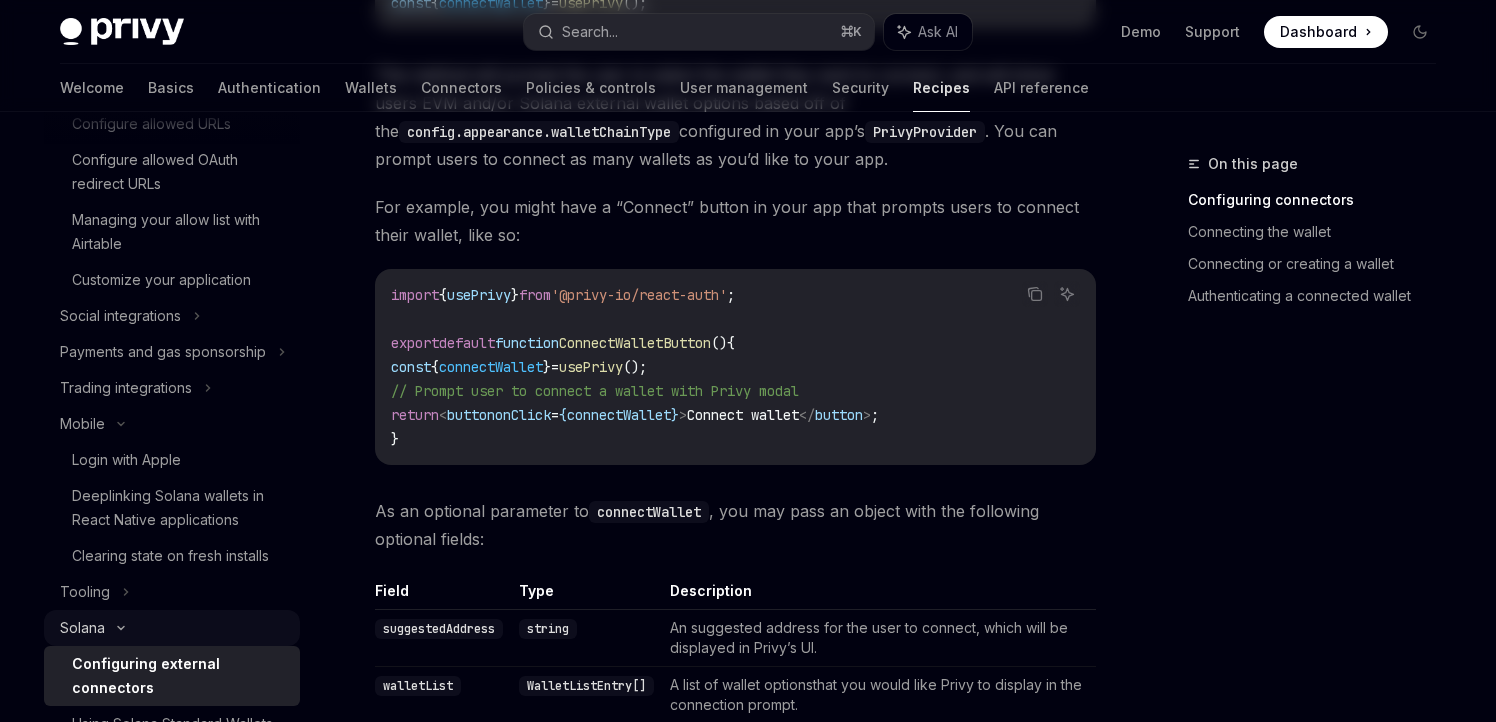 scroll, scrollTop: 0, scrollLeft: 0, axis: both 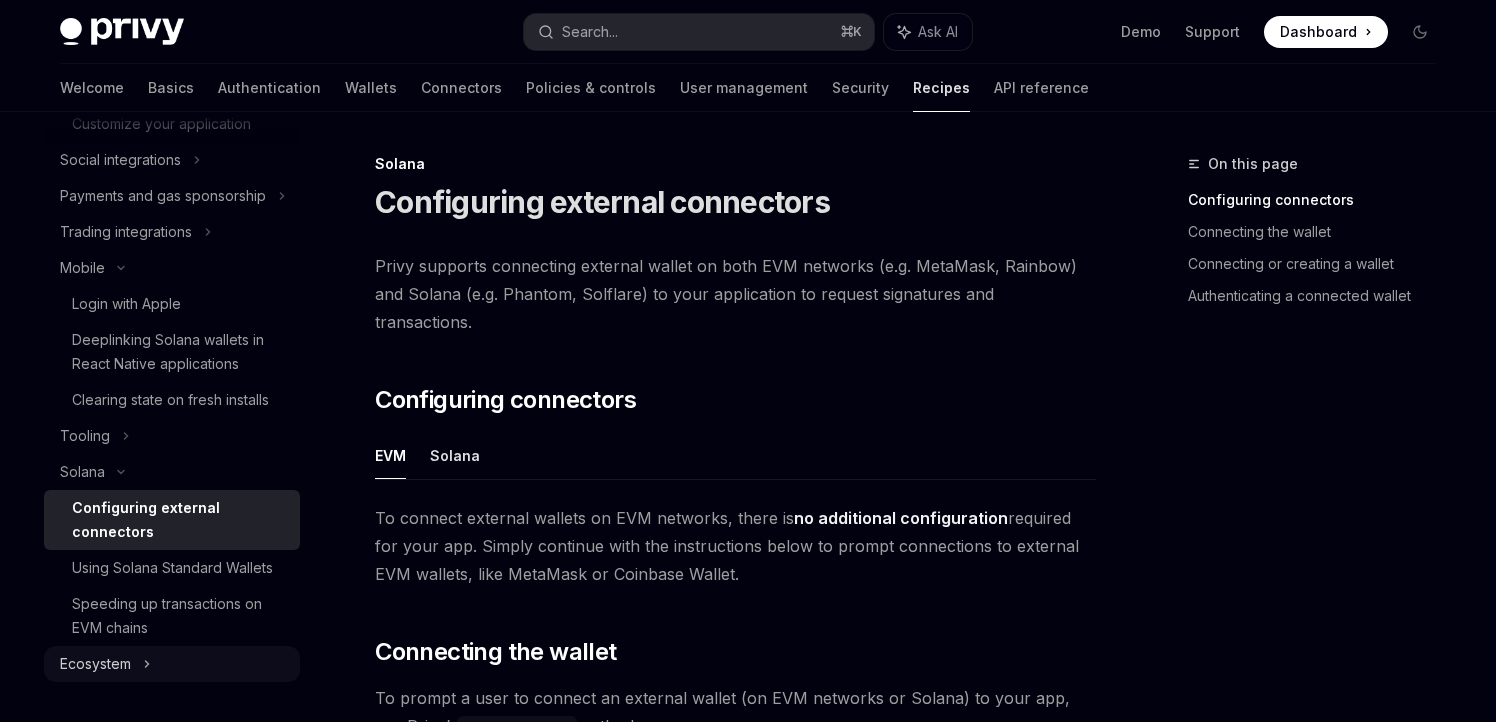 click on "Ecosystem" at bounding box center [95, 664] 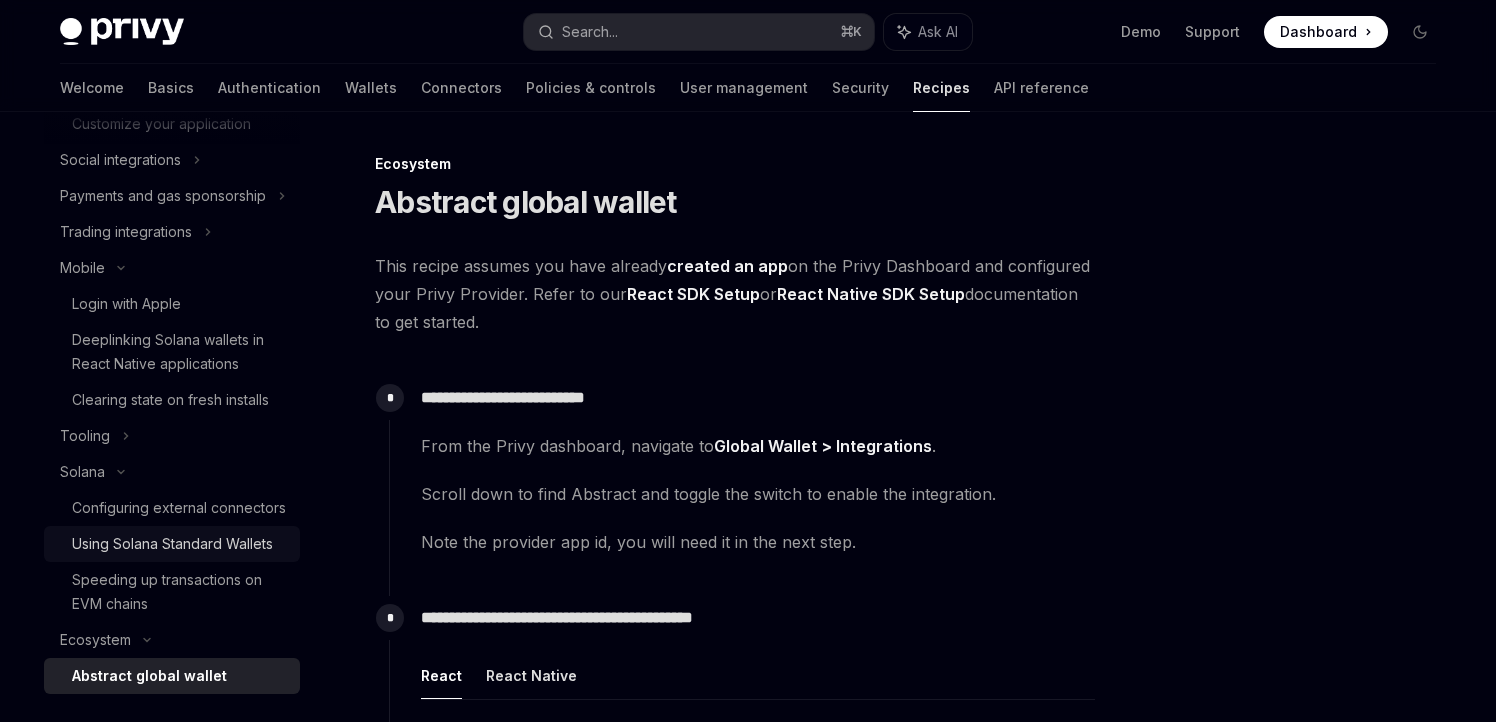 scroll, scrollTop: 512, scrollLeft: 0, axis: vertical 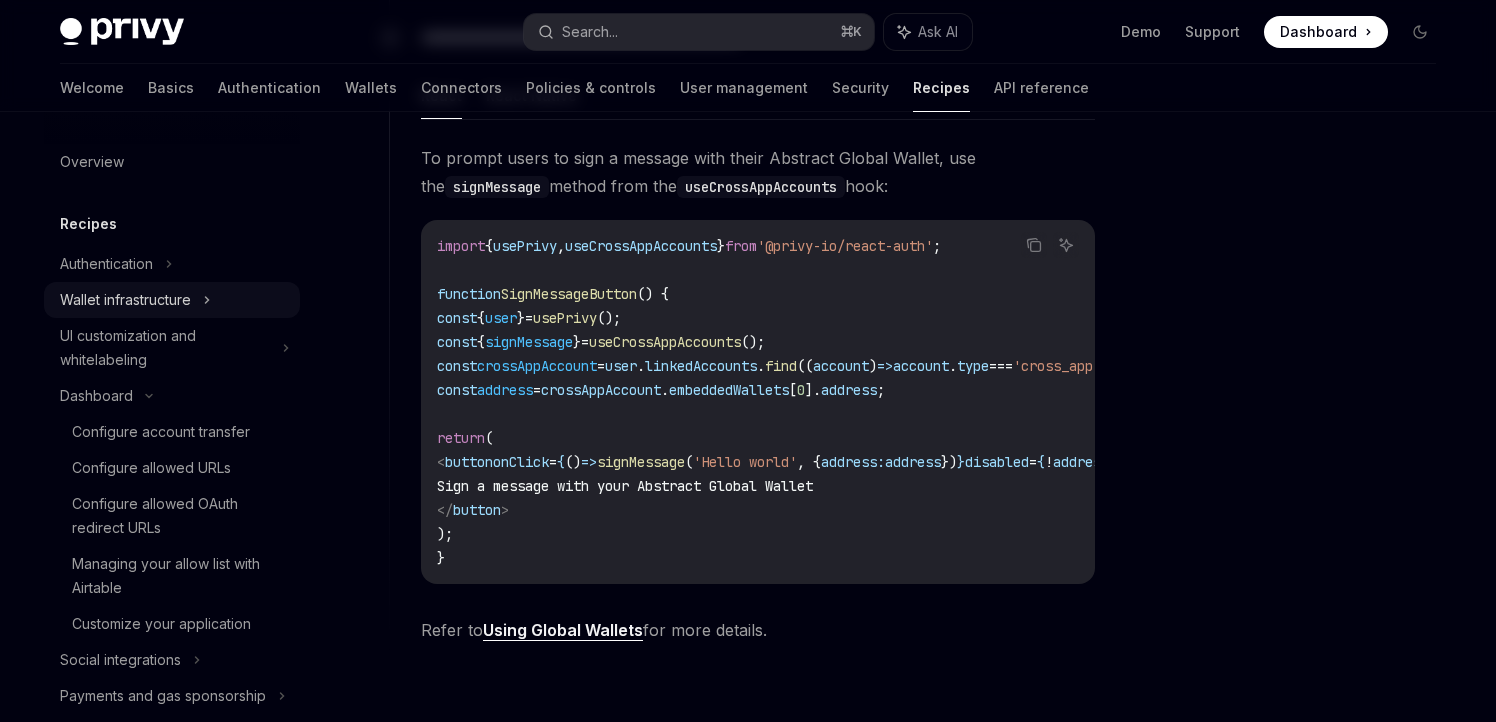 click on "Wallet infrastructure" at bounding box center (125, 300) 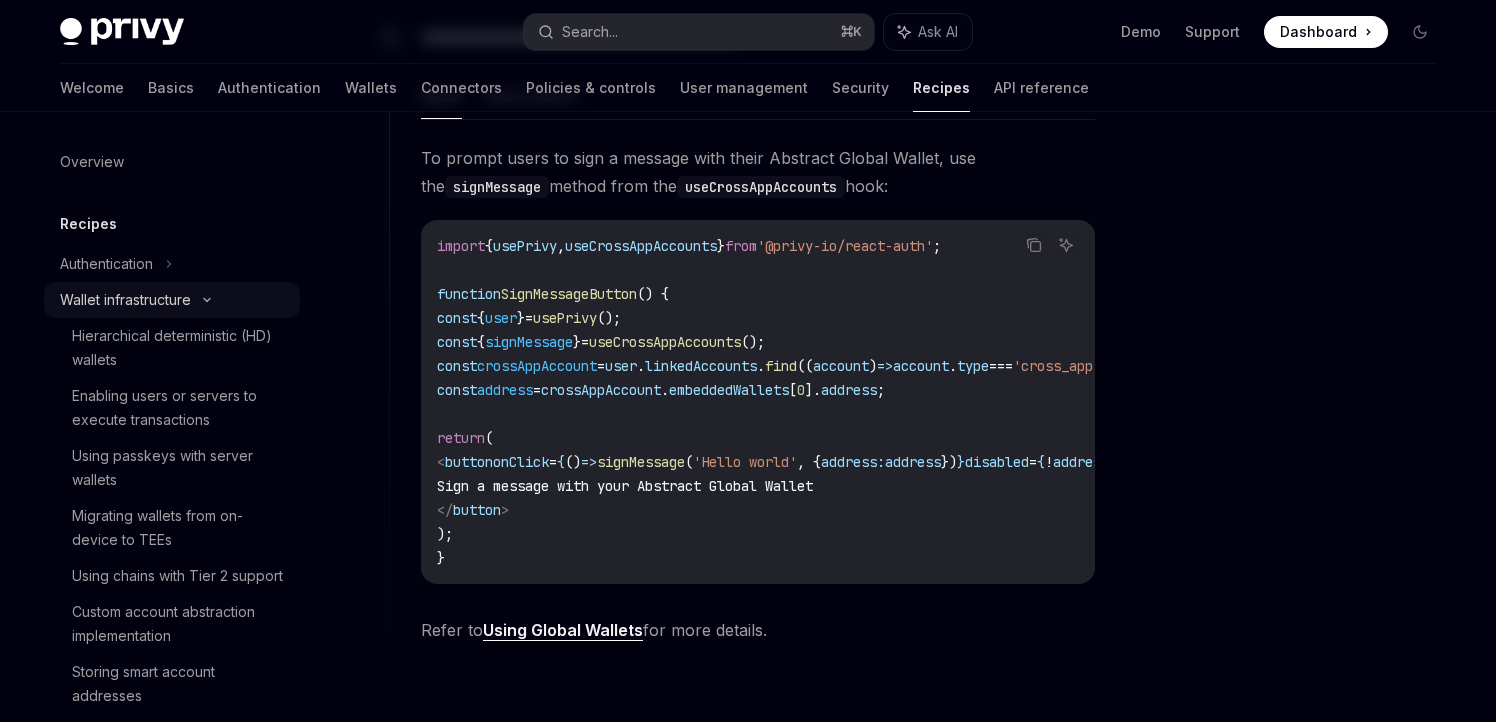 scroll, scrollTop: 0, scrollLeft: 0, axis: both 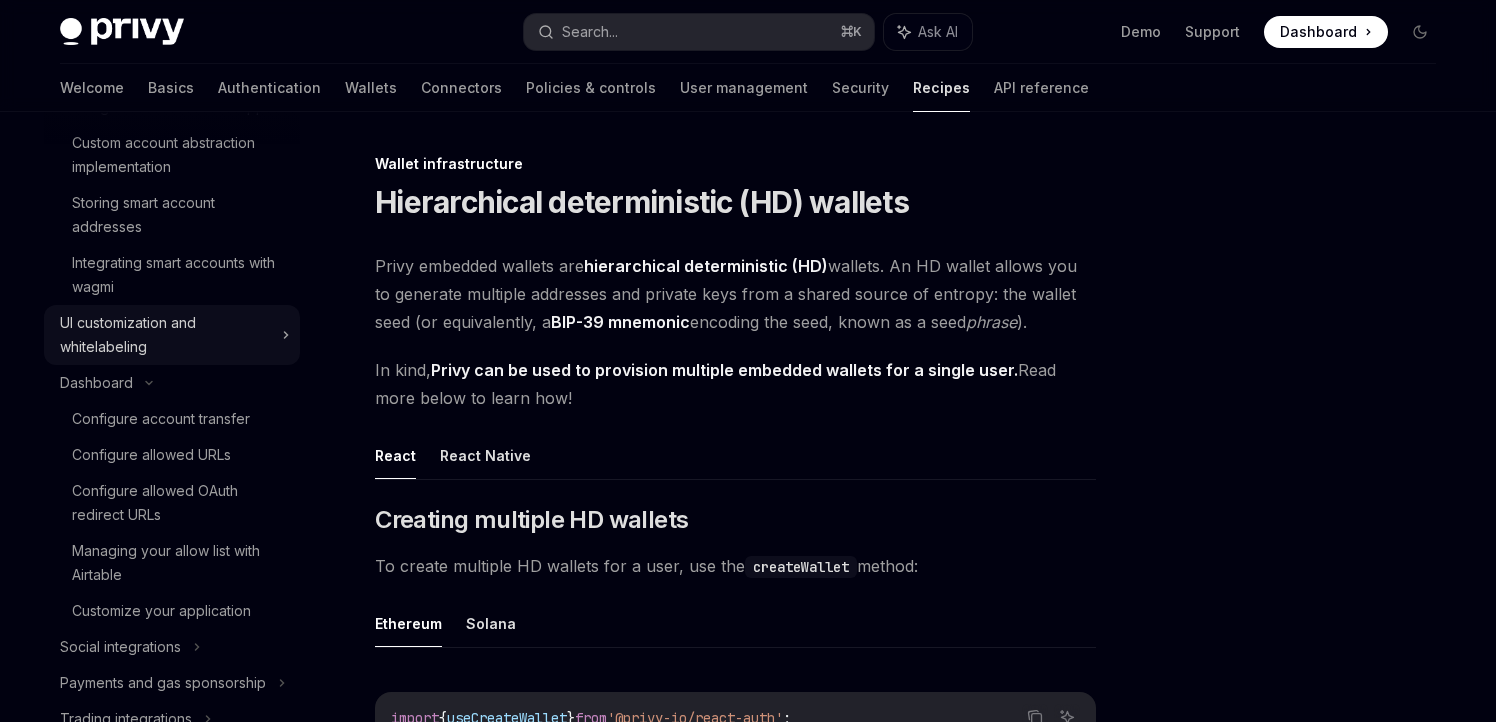 click on "UI customization and whitelabeling" at bounding box center [165, 335] 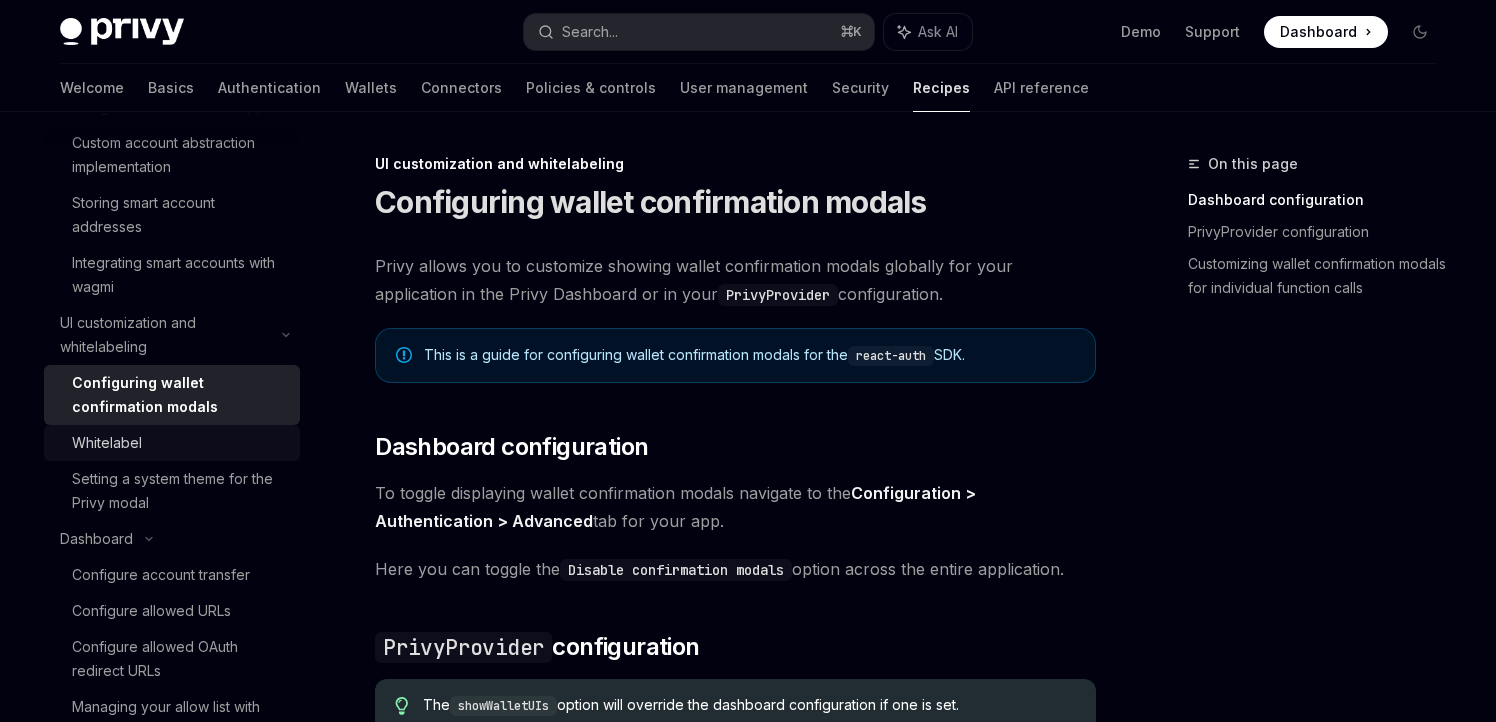click on "Whitelabel" at bounding box center [180, 443] 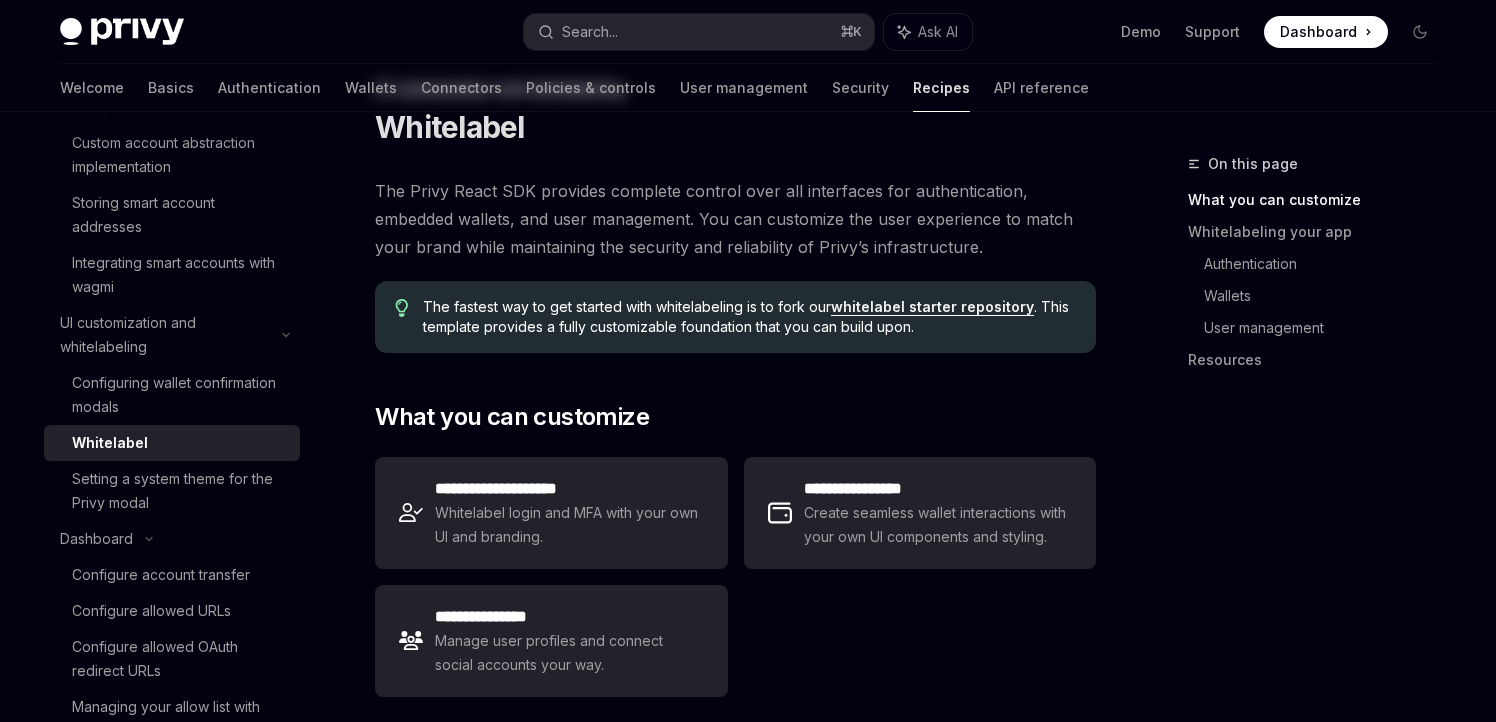 scroll, scrollTop: 0, scrollLeft: 0, axis: both 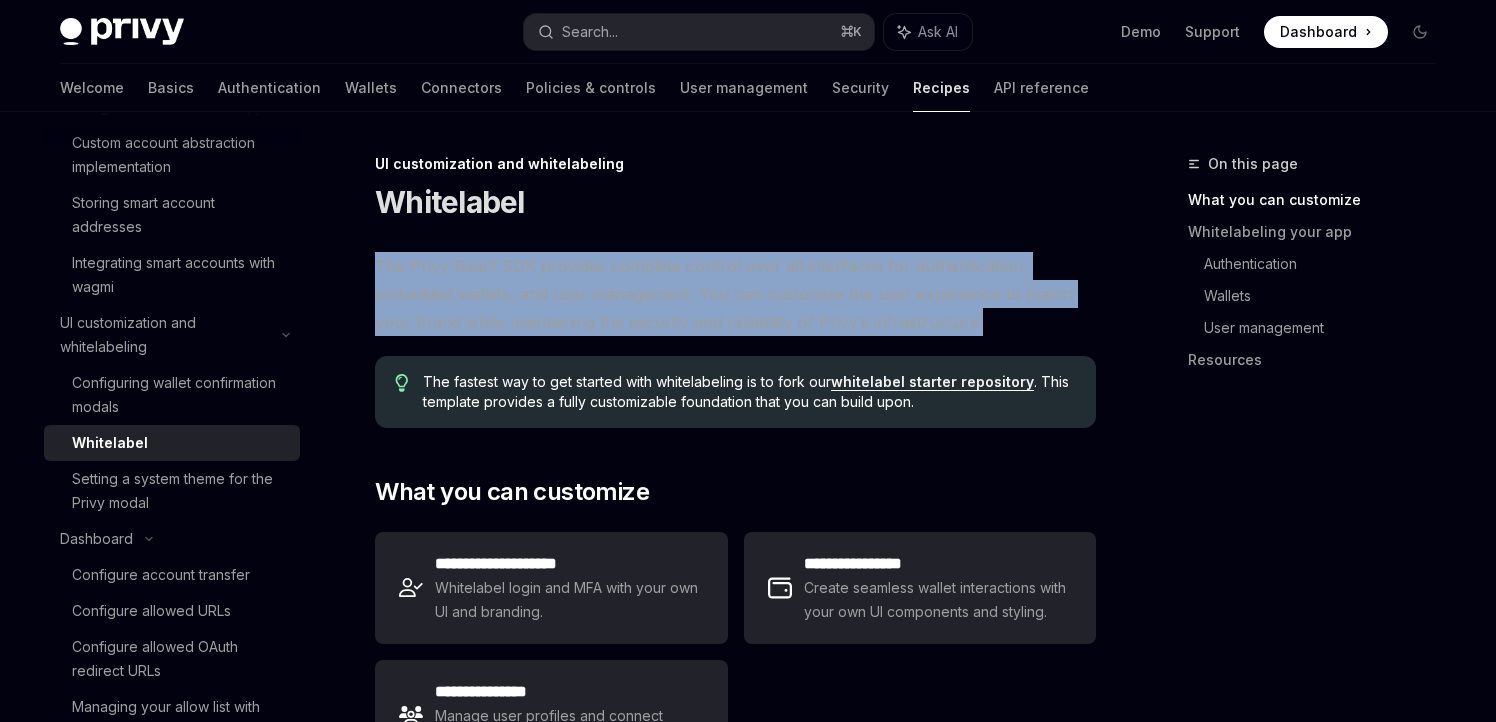 drag, startPoint x: 1009, startPoint y: 321, endPoint x: 845, endPoint y: 206, distance: 200.30228 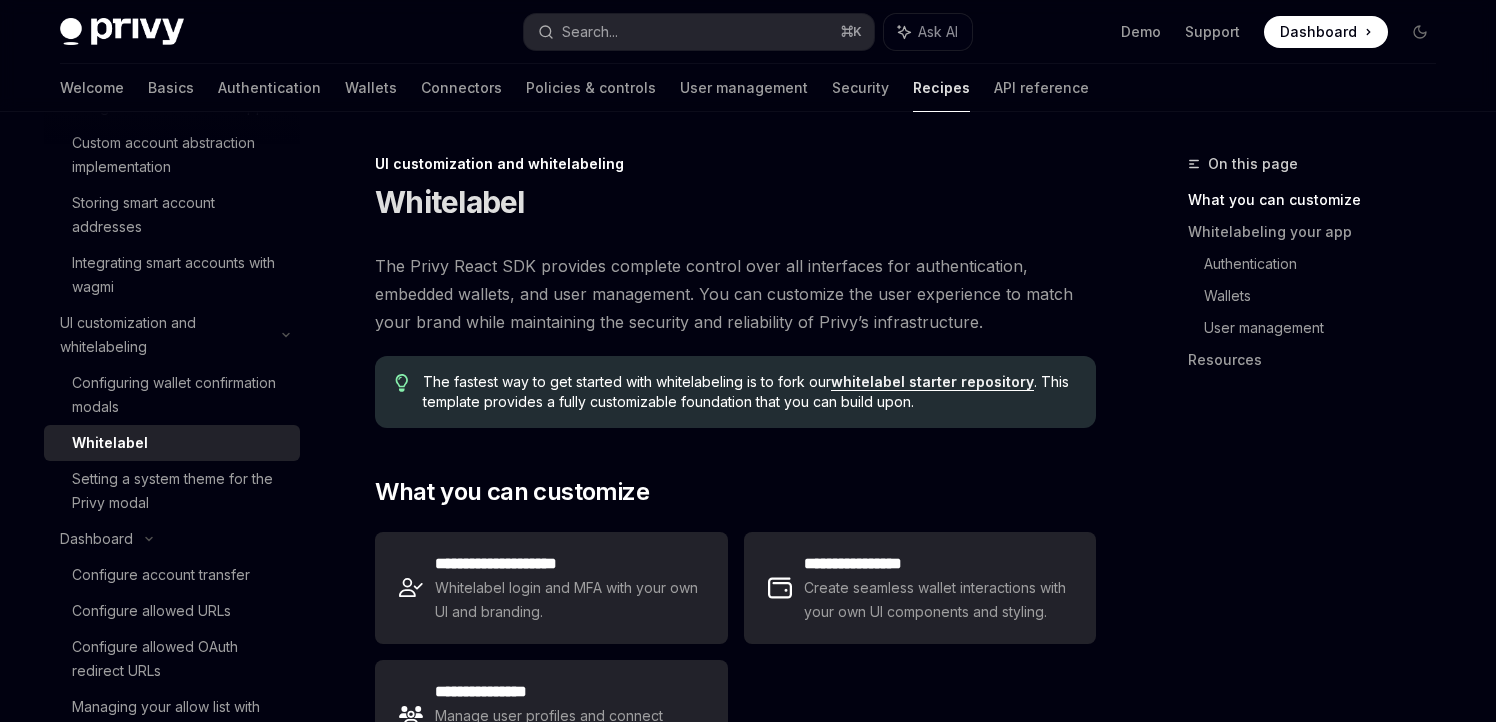 click on "The Privy React SDK provides complete control over all interfaces for authentication, embedded wallets, and user management. You can customize the user experience to match your brand while maintaining the security and reliability of Privy’s infrastructure." at bounding box center [735, 294] 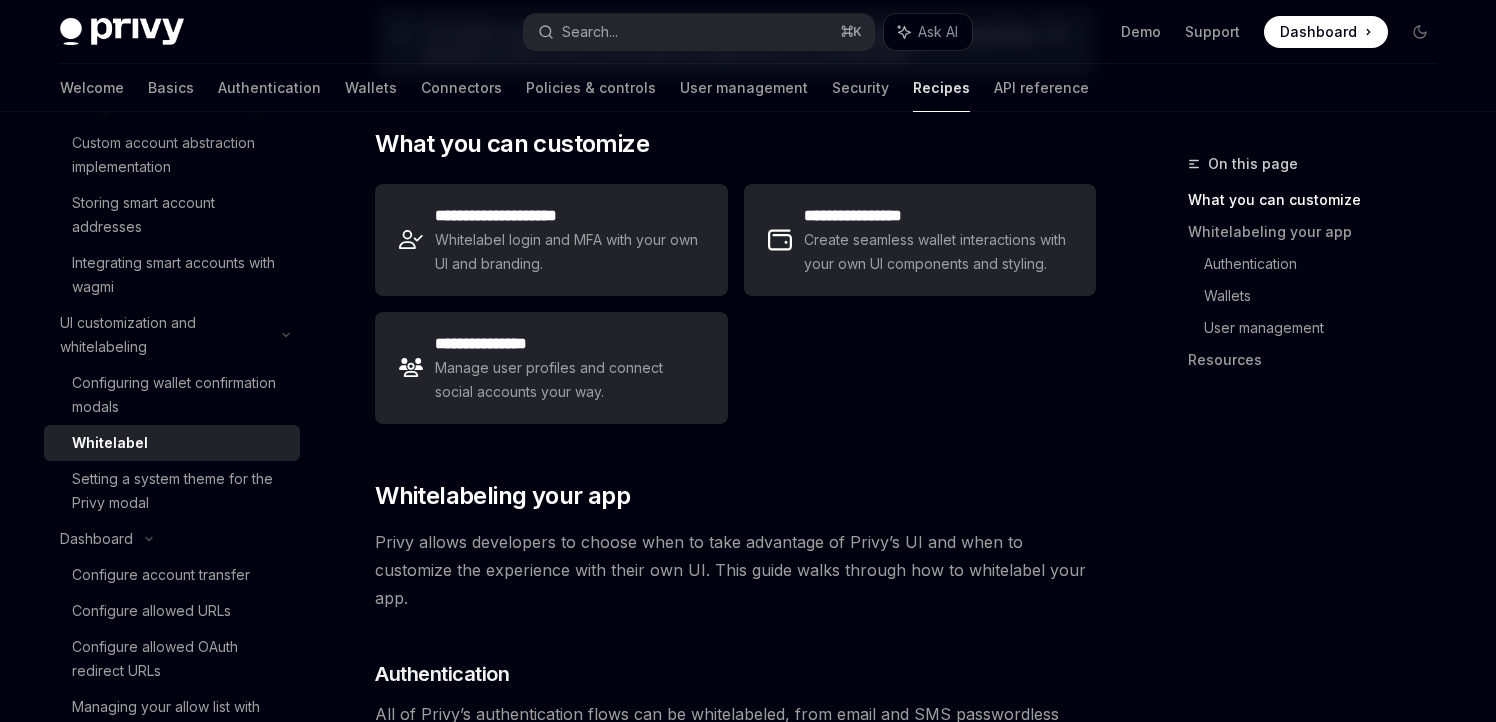scroll, scrollTop: 349, scrollLeft: 0, axis: vertical 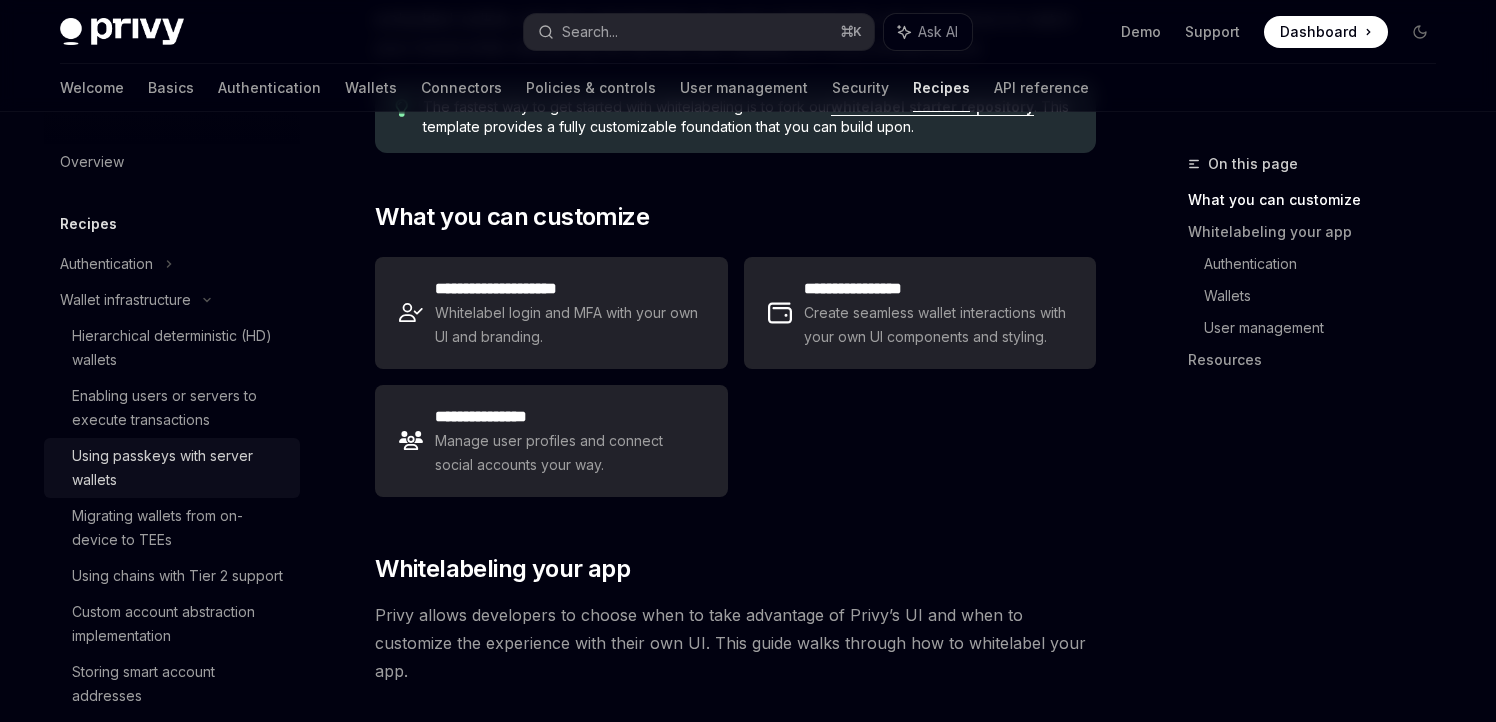 click on "Using passkeys with server wallets" at bounding box center [180, 468] 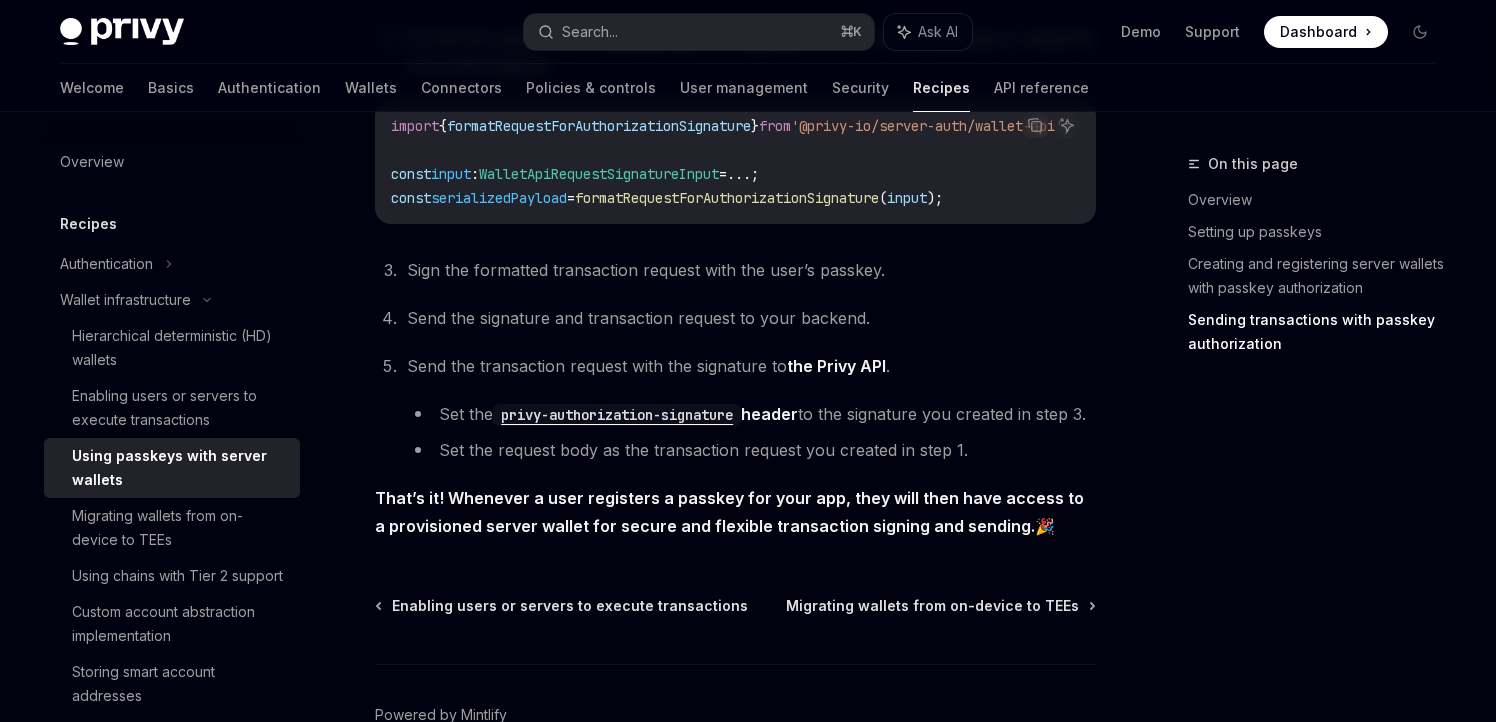 scroll, scrollTop: 1777, scrollLeft: 0, axis: vertical 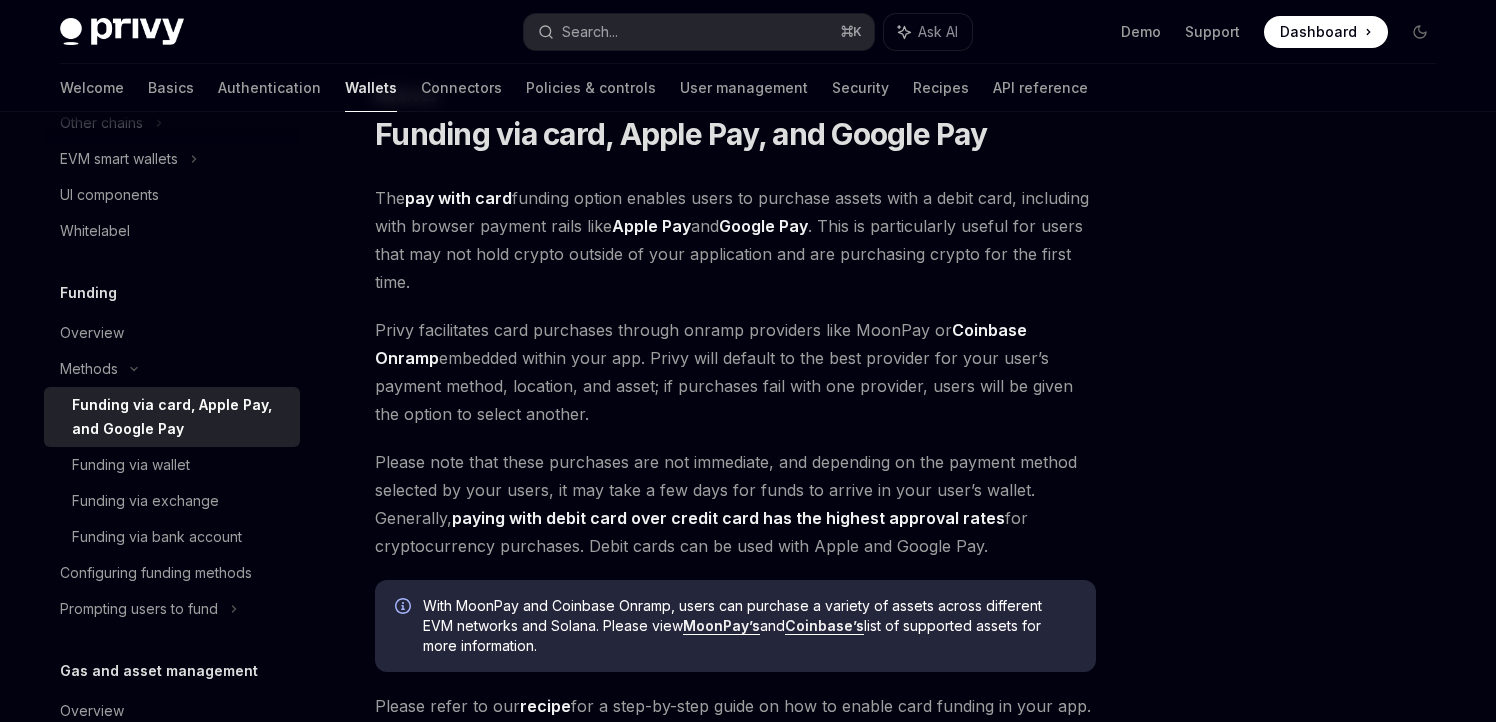 click on "Please note that these purchases are not immediate, and depending on the payment method selected by your users, it may take a few days for funds to arrive in your user’s wallet. Generally,  paying with debit card over credit card has the highest approval rates  for cryptocurrency purchases. Debit cards can be used with [BRAND] and [BRAND] Pay." at bounding box center (735, 504) 